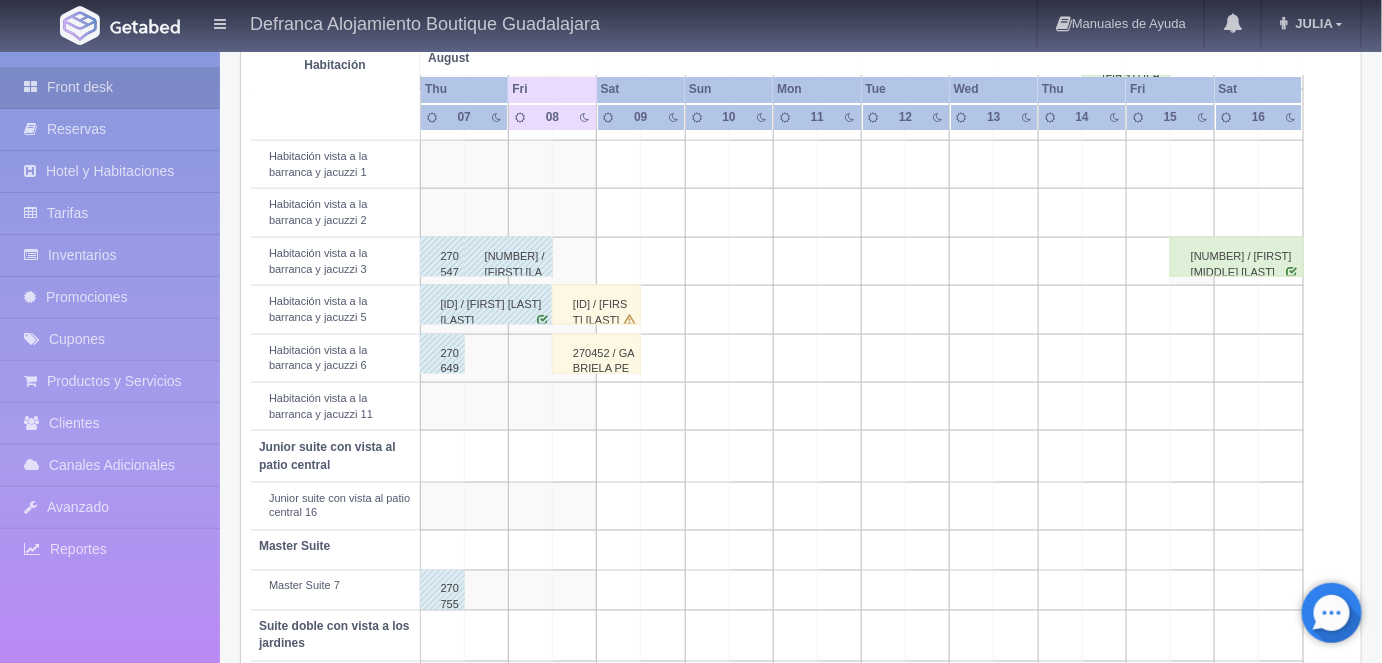 scroll, scrollTop: 721, scrollLeft: 0, axis: vertical 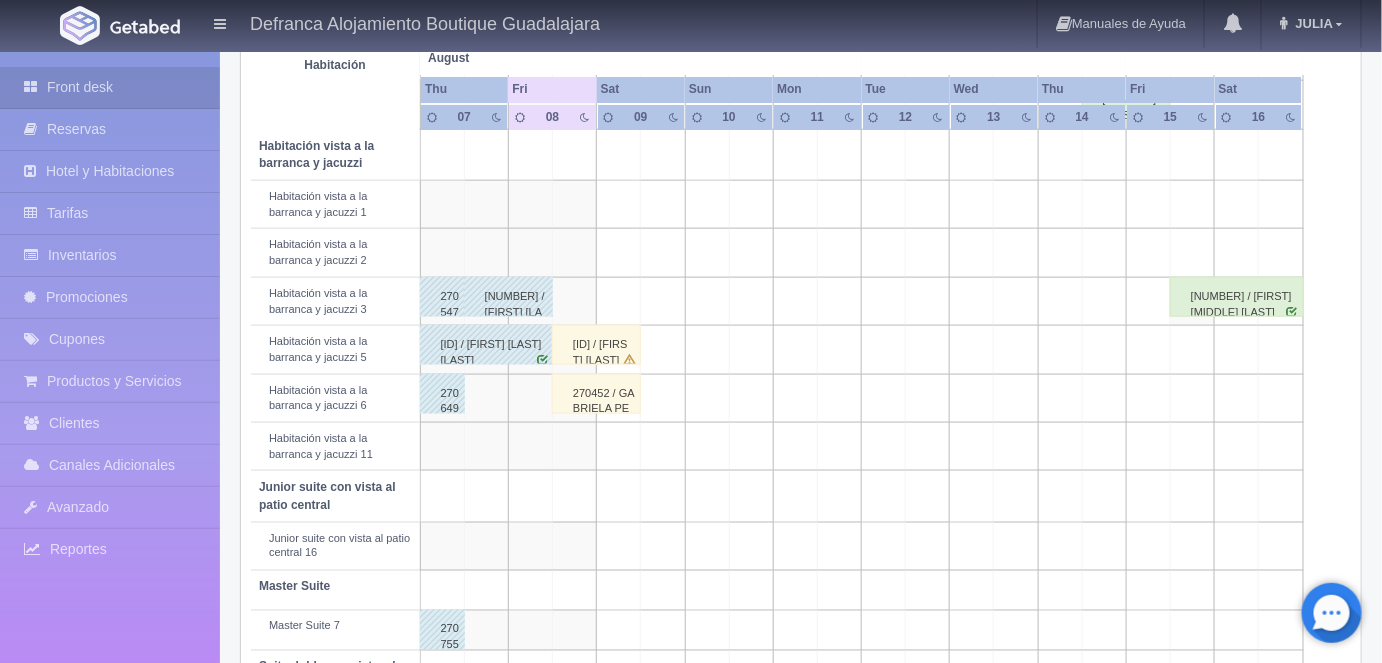 click on "[ID] / [FIRST] [LAST]" at bounding box center [596, 345] 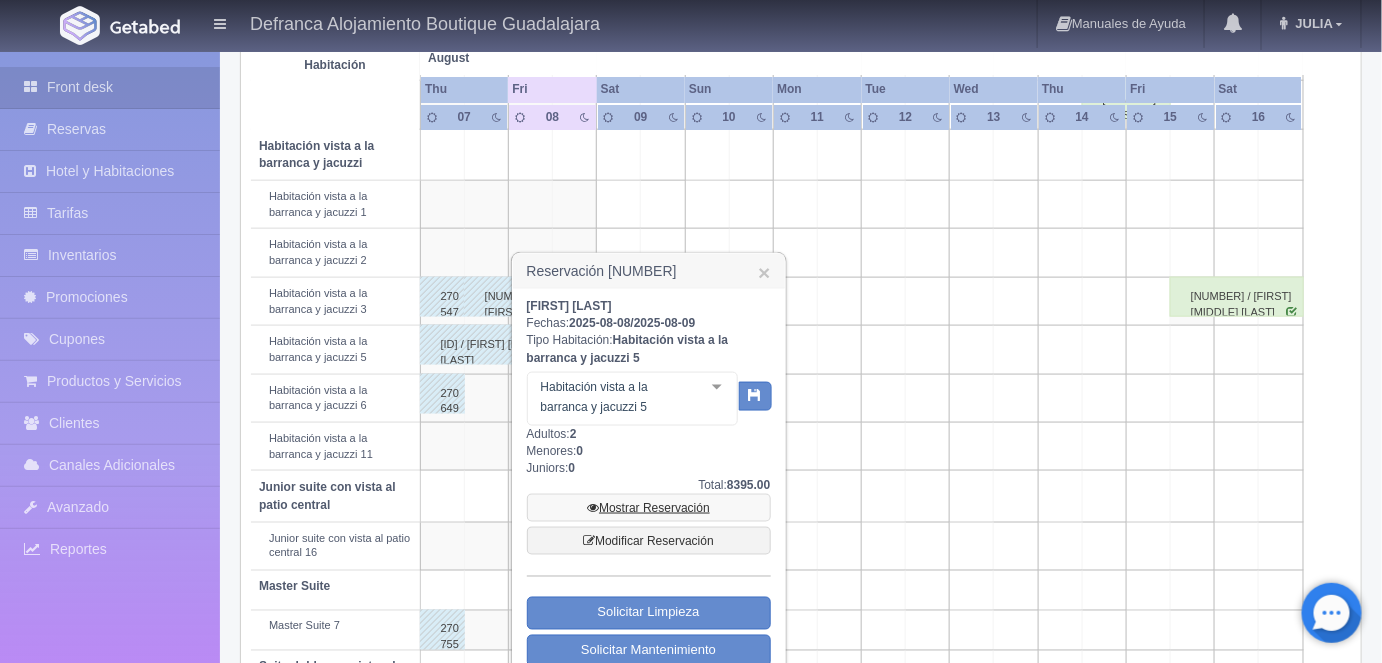 click on "Mostrar Reservación" at bounding box center (649, 508) 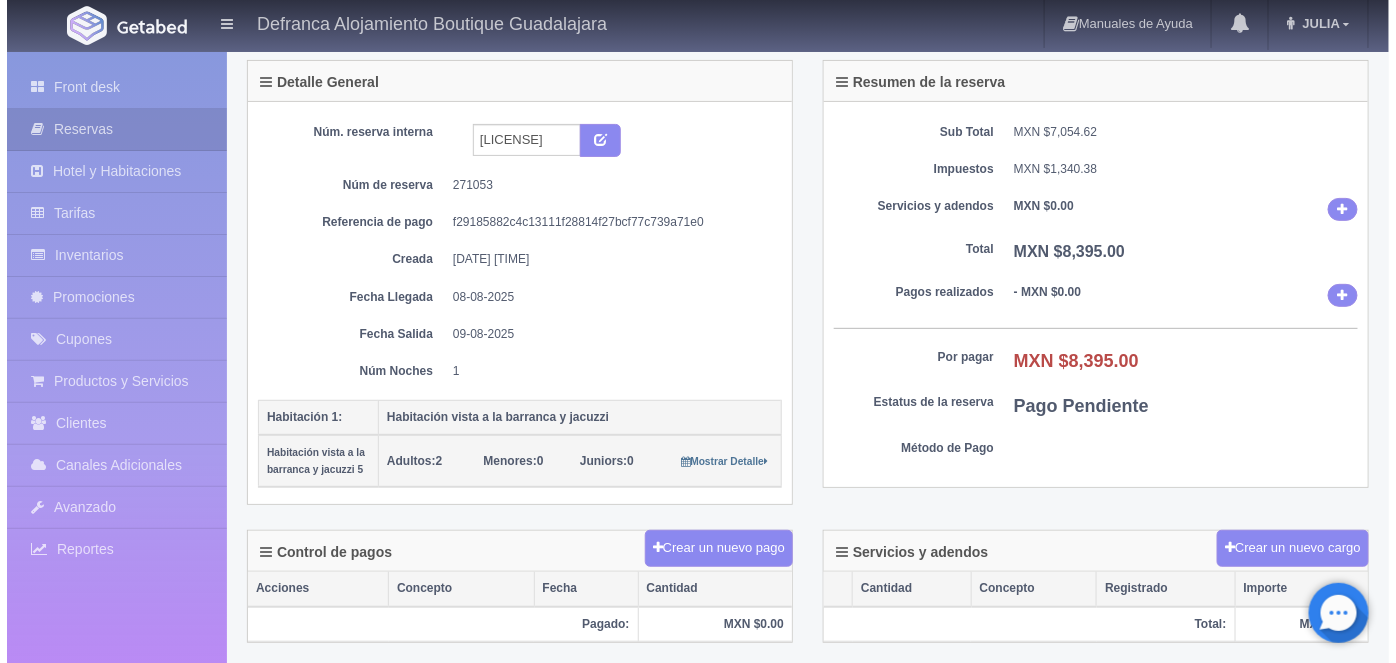 scroll, scrollTop: 114, scrollLeft: 0, axis: vertical 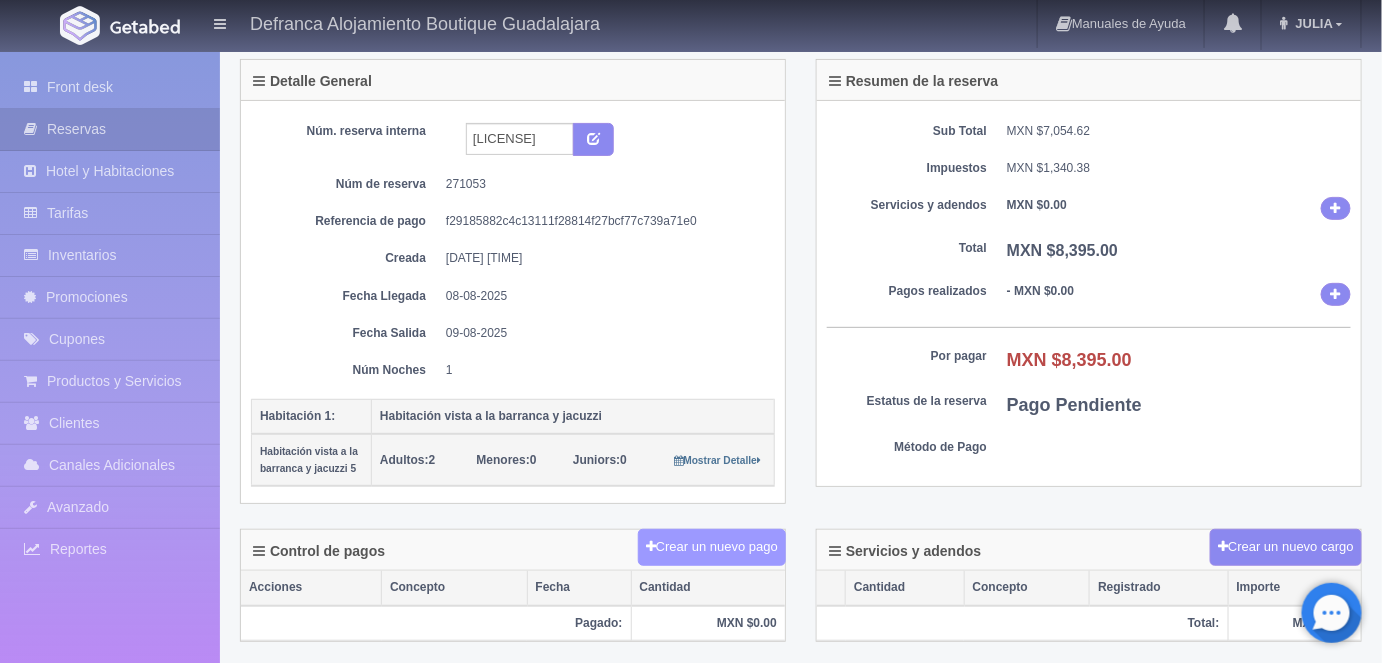 click on "Crear un nuevo pago" at bounding box center (712, 547) 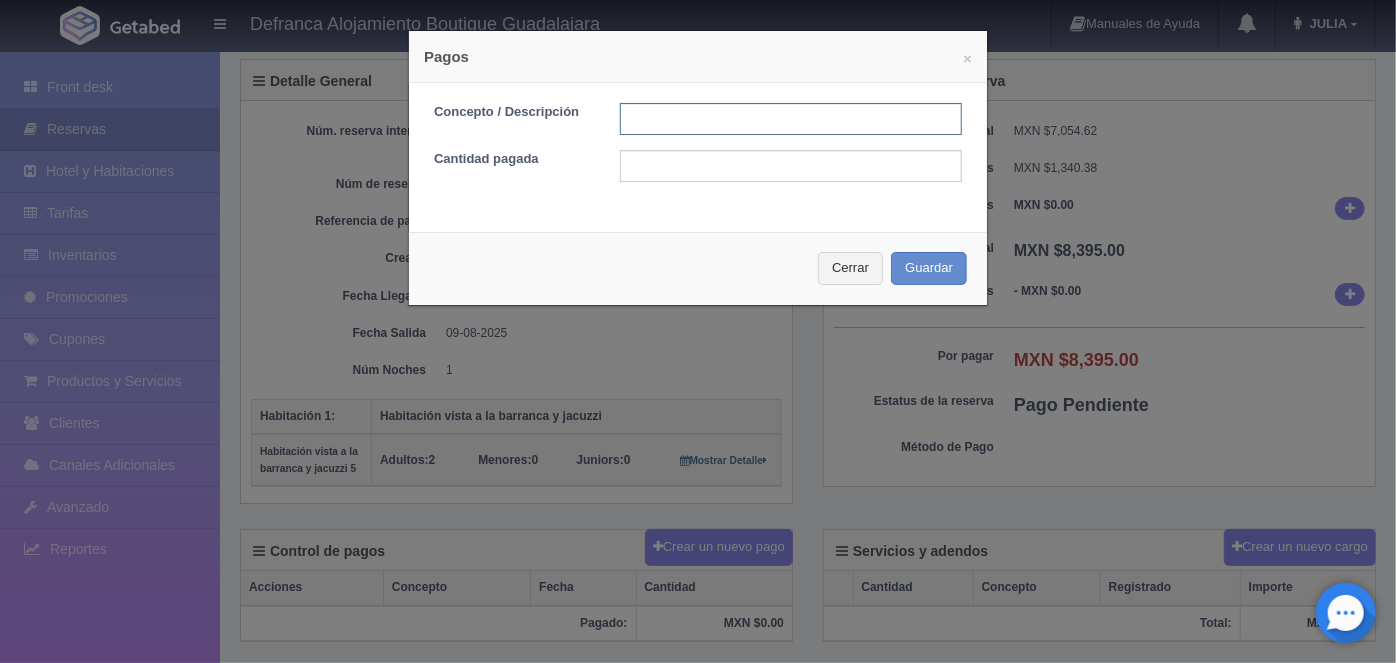 click at bounding box center [791, 119] 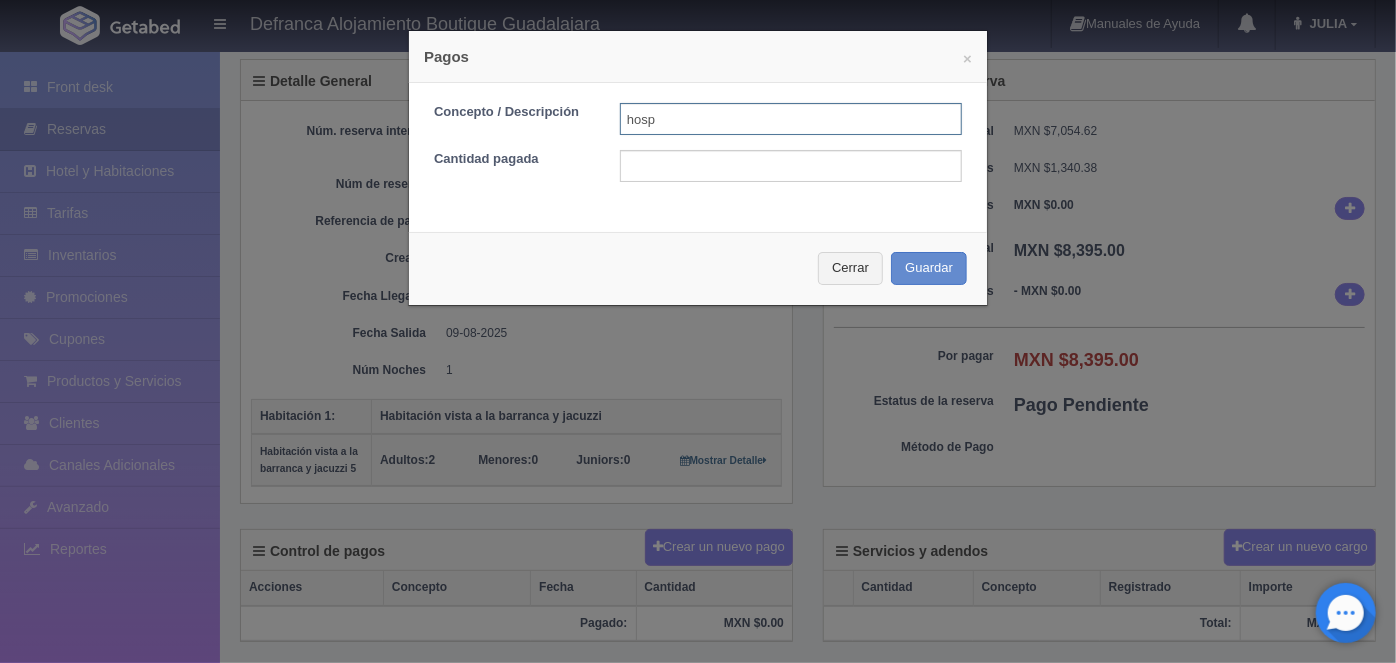 type on "HOSPEDAJE PAGADO CON TARJETA" 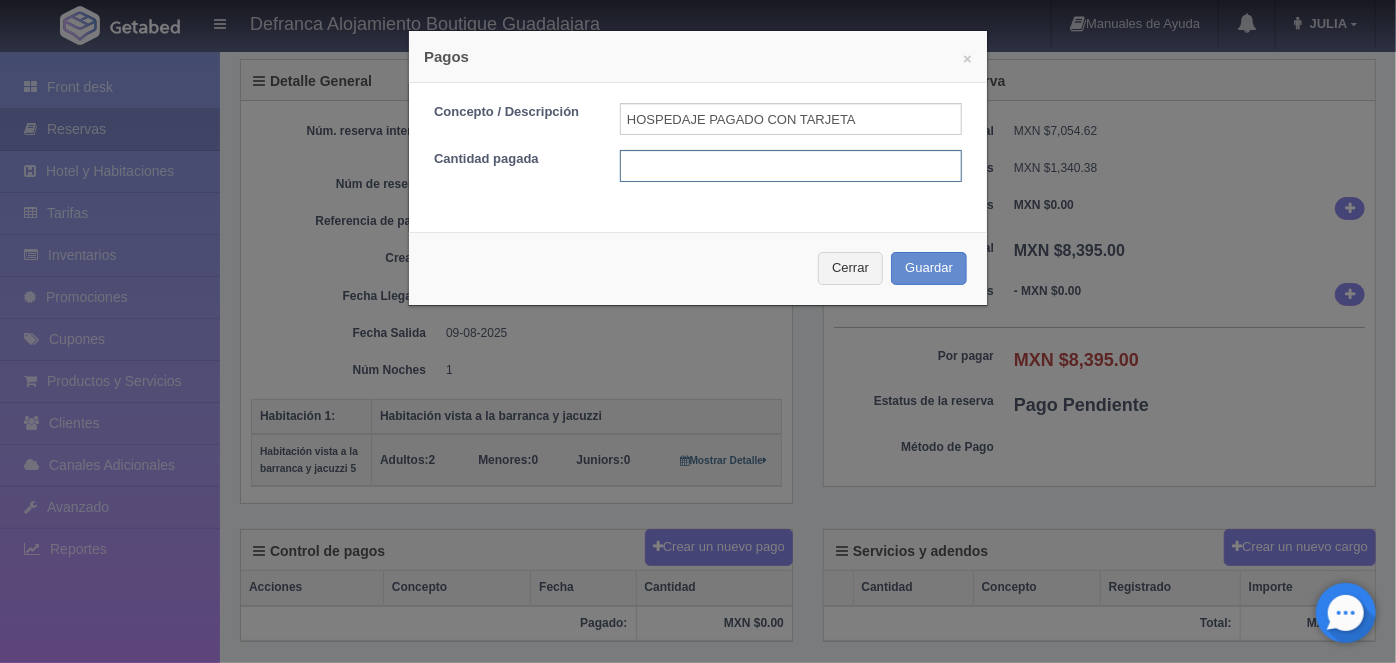 click at bounding box center (791, 166) 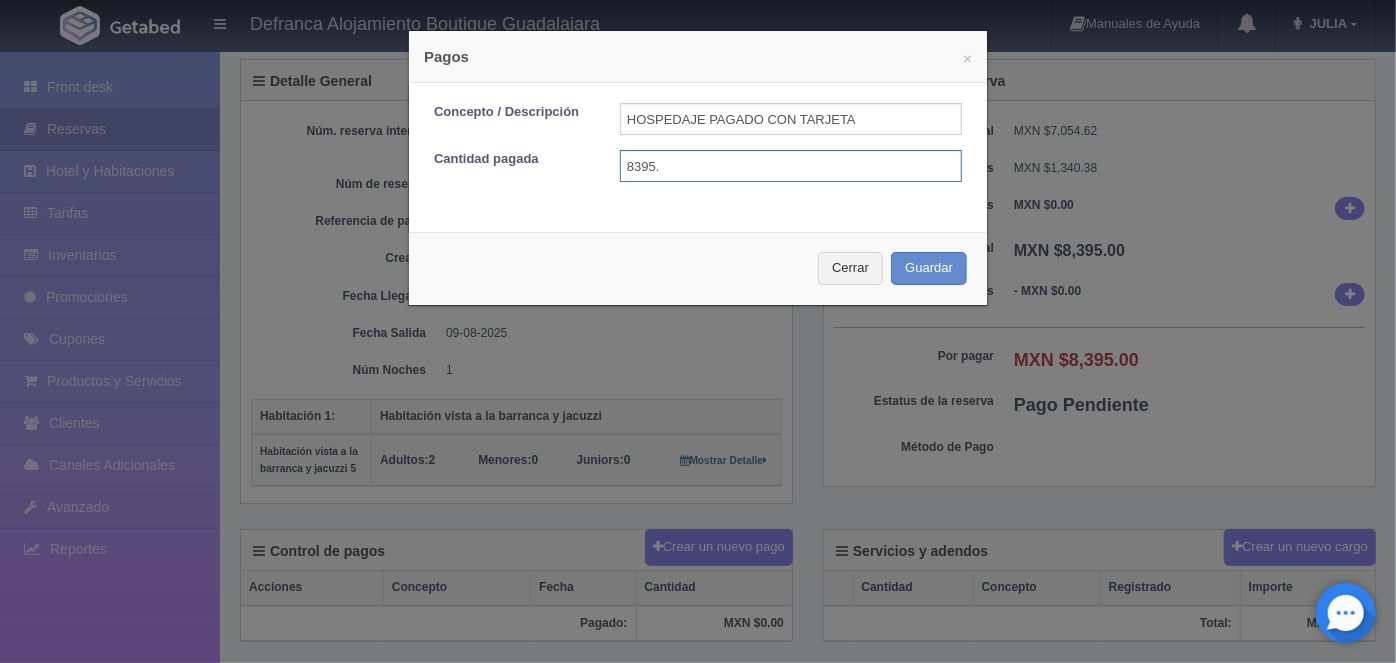 type on "8395.00" 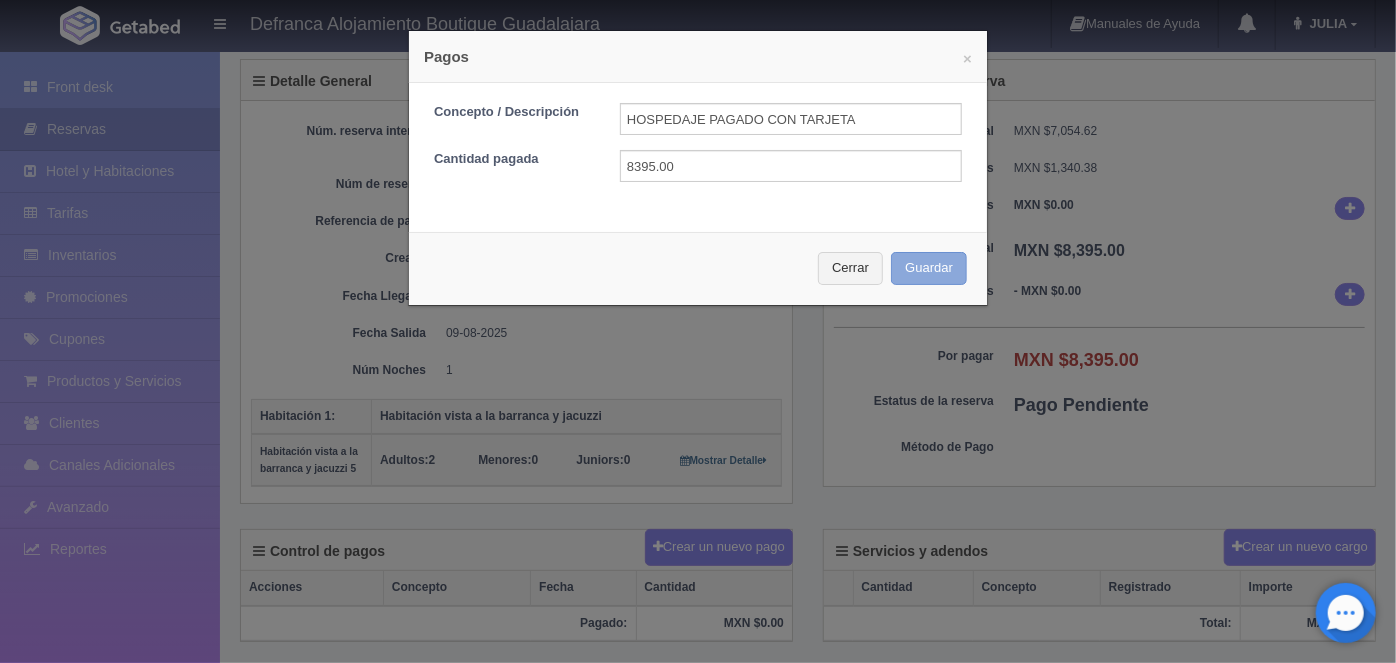 click on "Guardar" at bounding box center (929, 268) 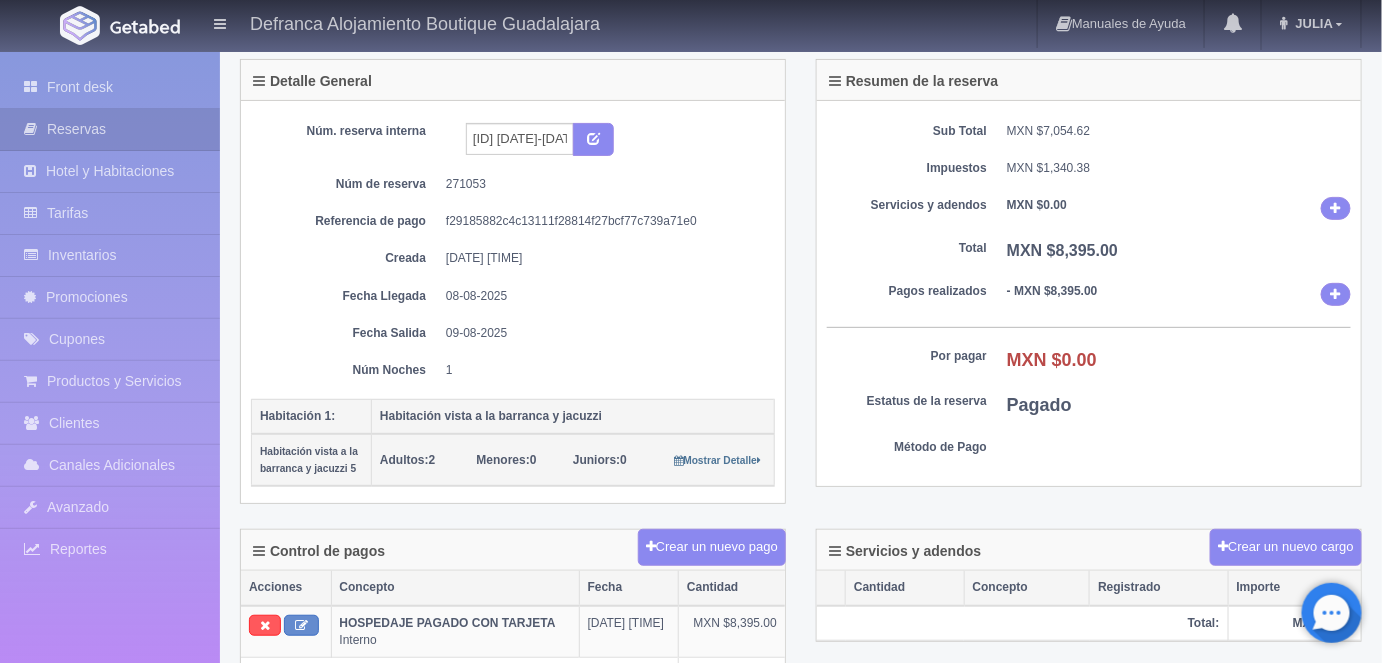 scroll, scrollTop: 0, scrollLeft: 0, axis: both 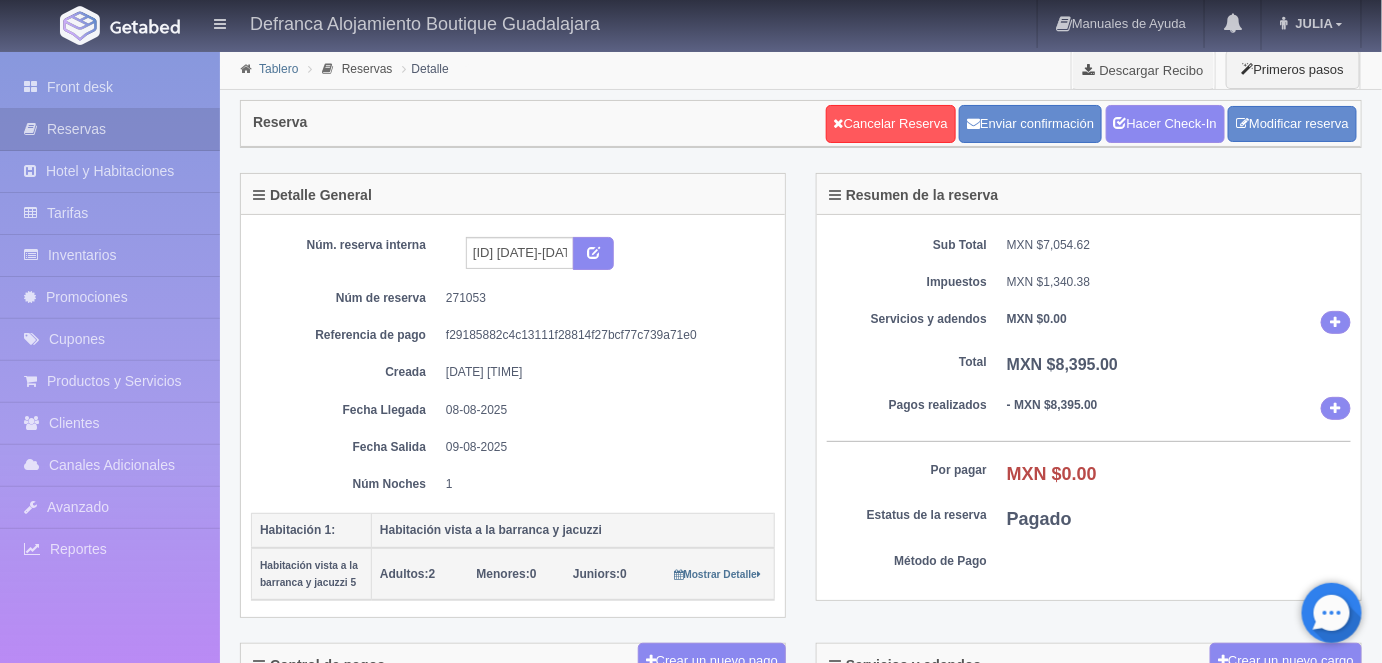 click on "Tablero" at bounding box center [278, 69] 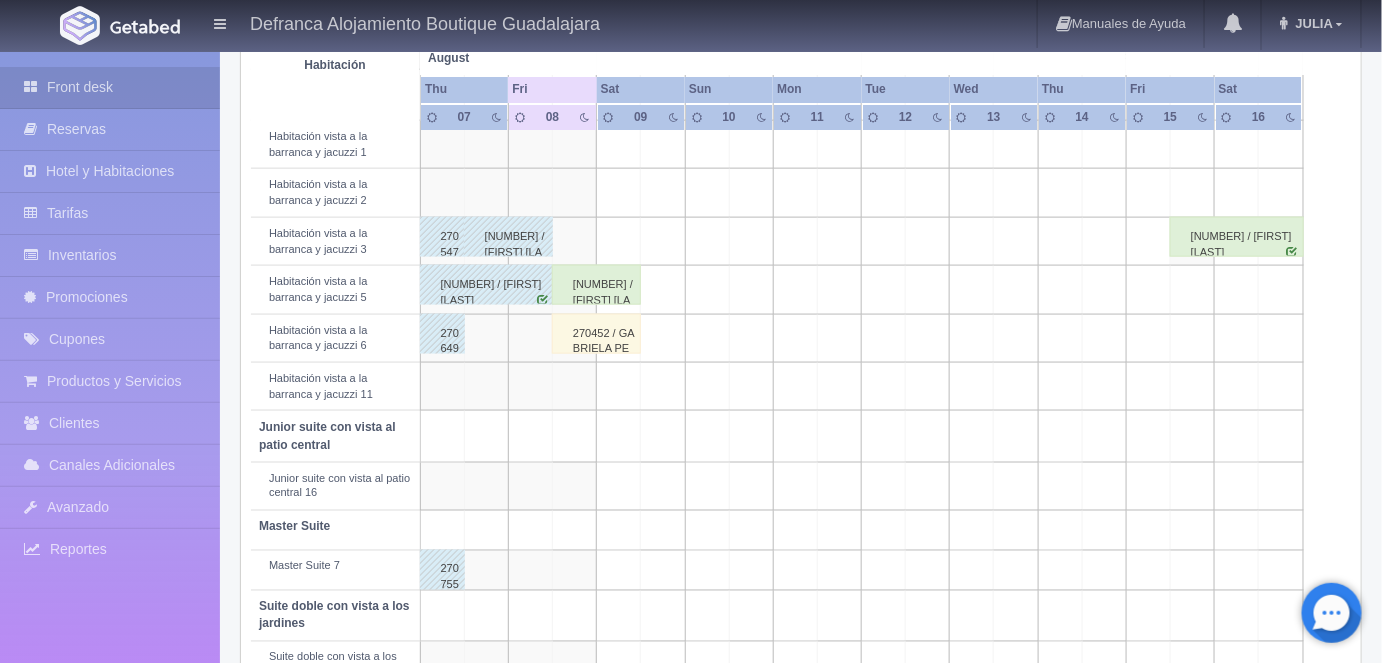 scroll, scrollTop: 784, scrollLeft: 0, axis: vertical 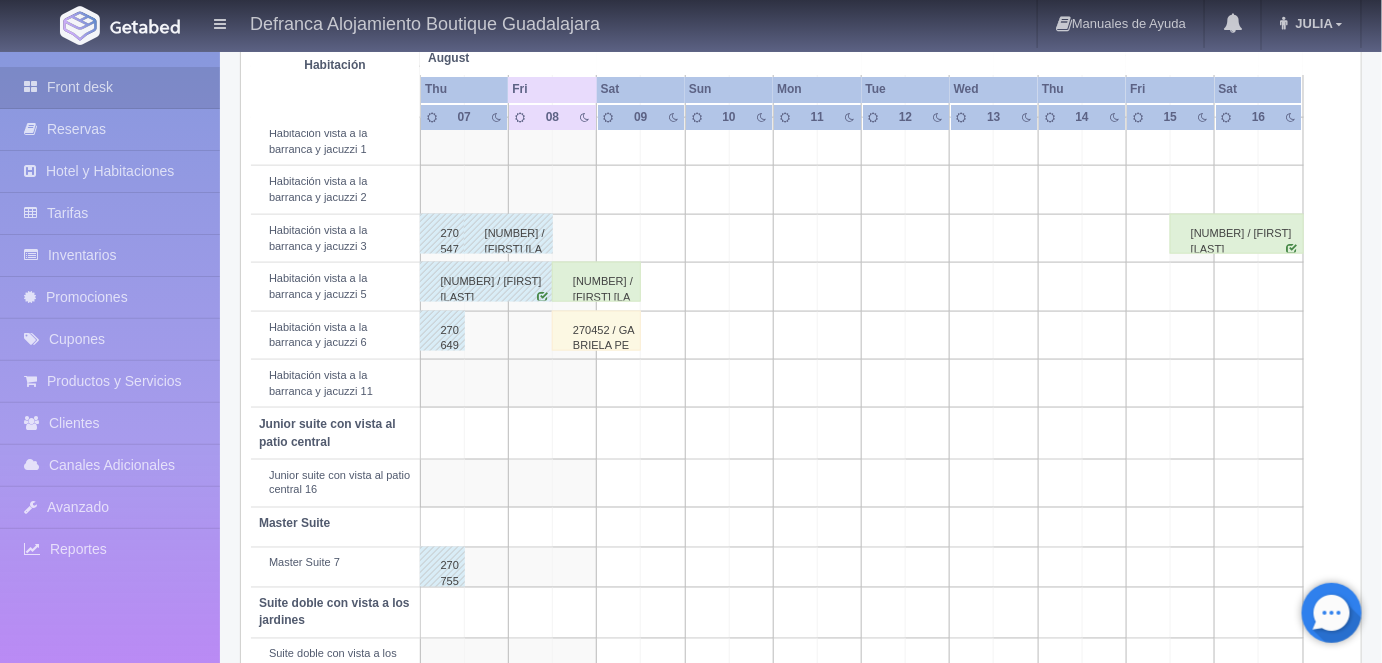 click on "270452 / GABRIELA PEREZ" at bounding box center [596, 331] 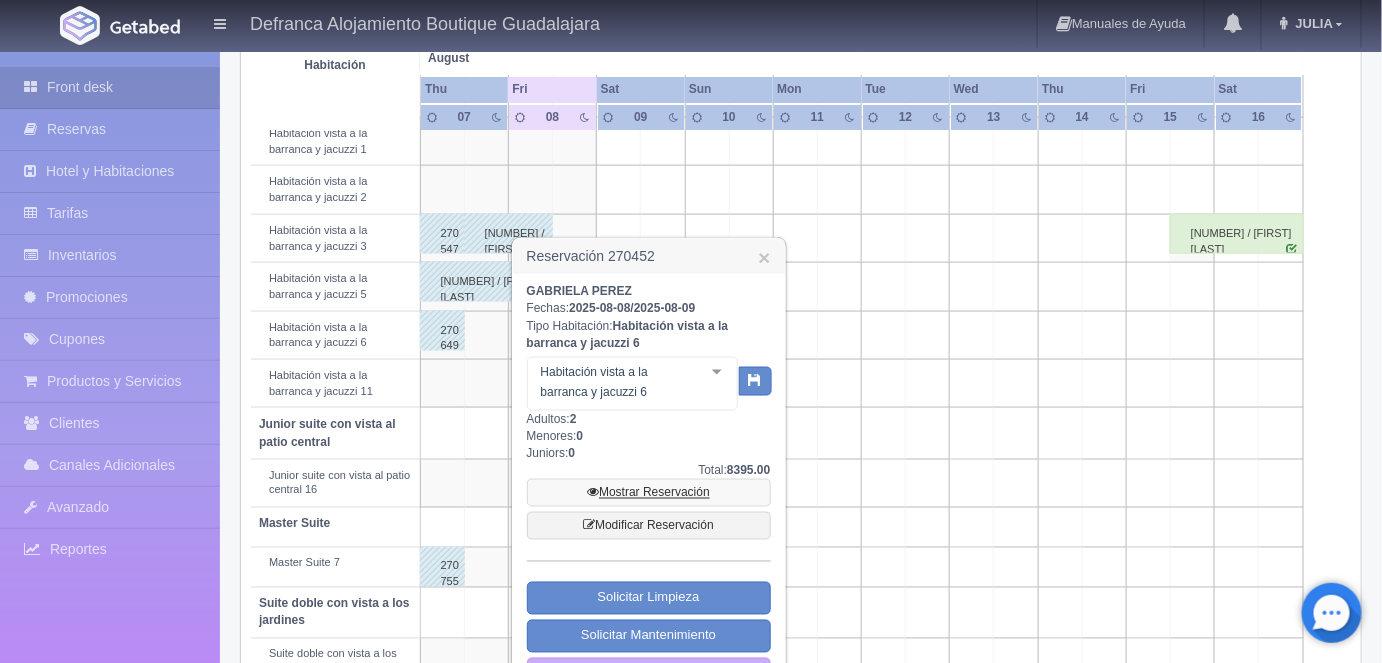 click on "Mostrar Reservación" at bounding box center [649, 493] 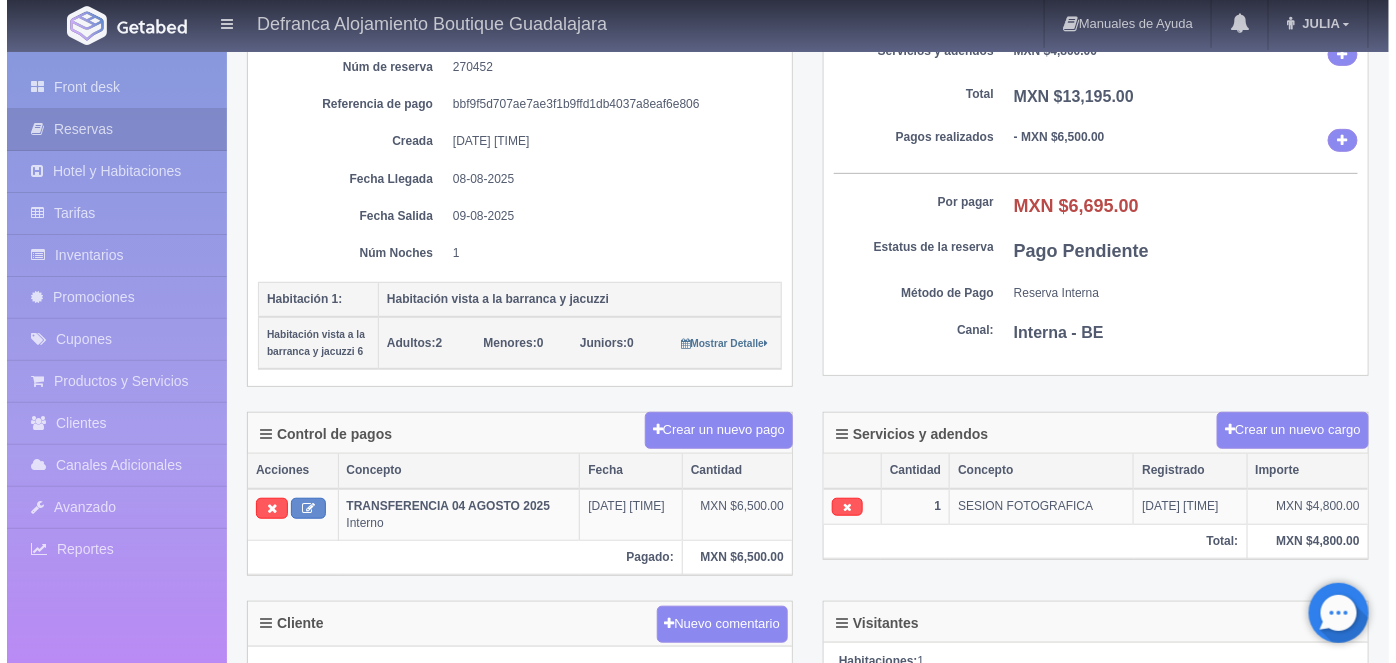 scroll, scrollTop: 245, scrollLeft: 0, axis: vertical 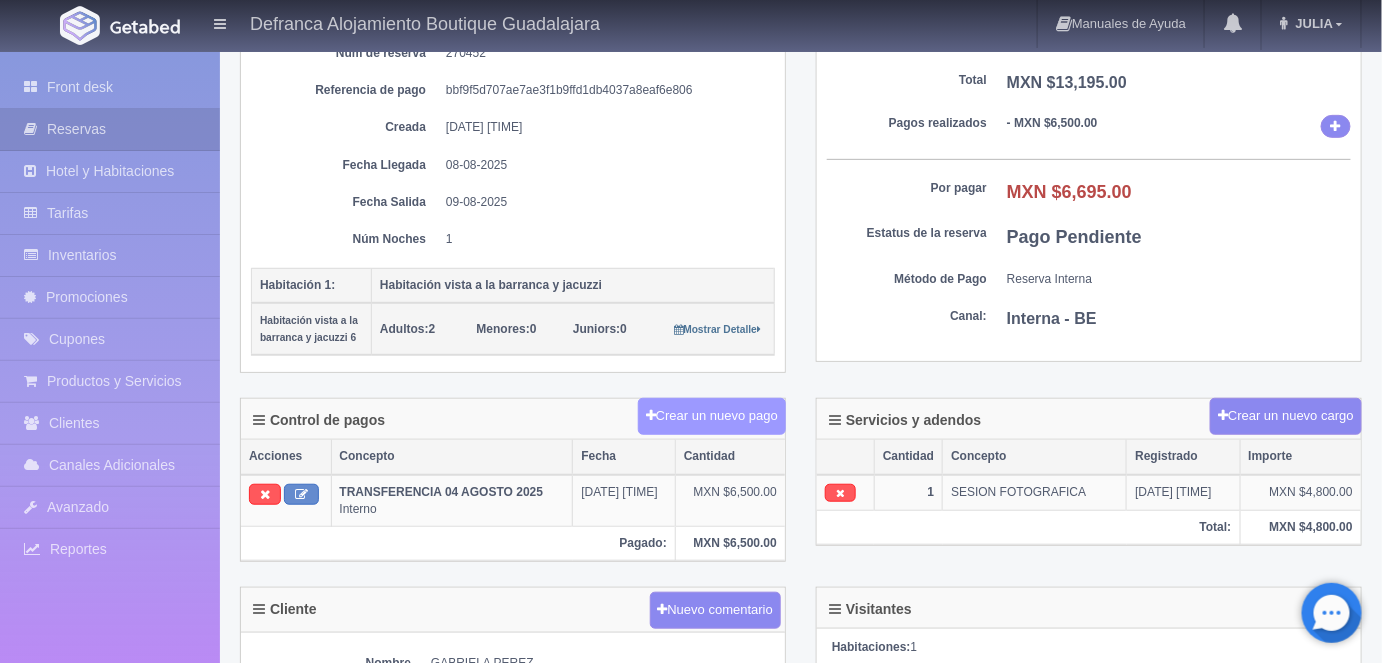 click on "Crear un nuevo pago" at bounding box center [712, 416] 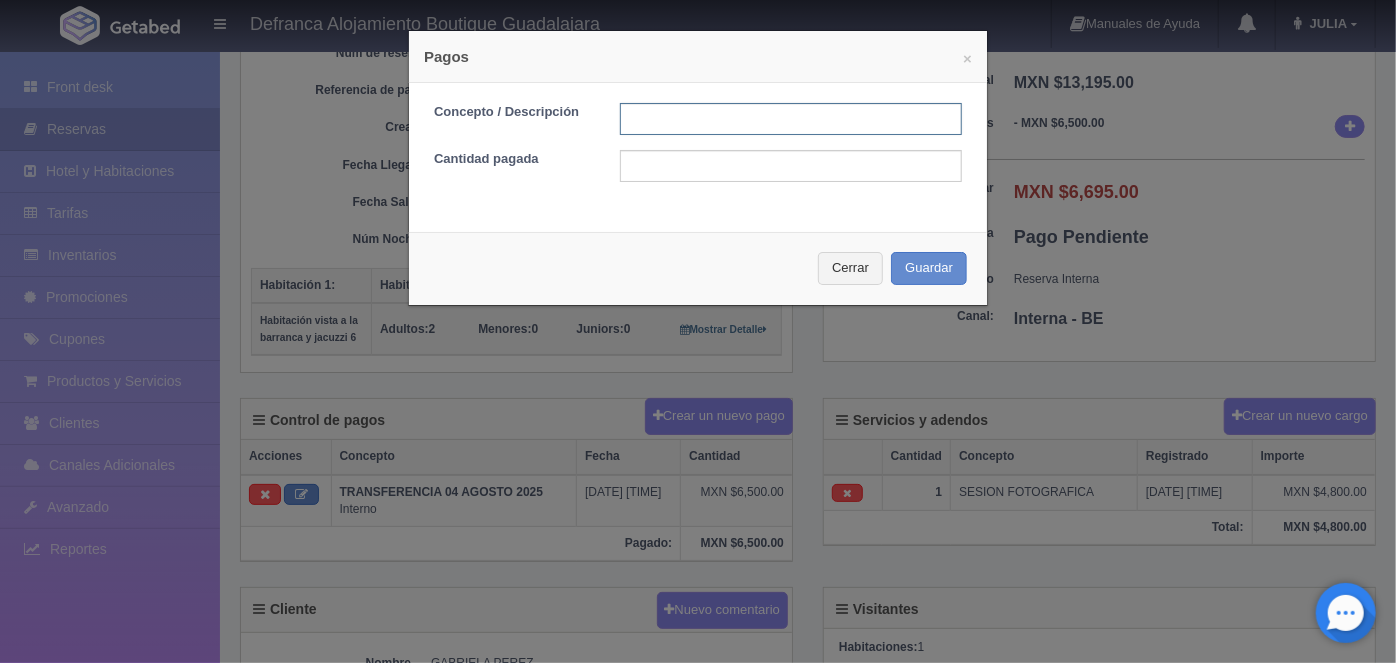 click at bounding box center [791, 119] 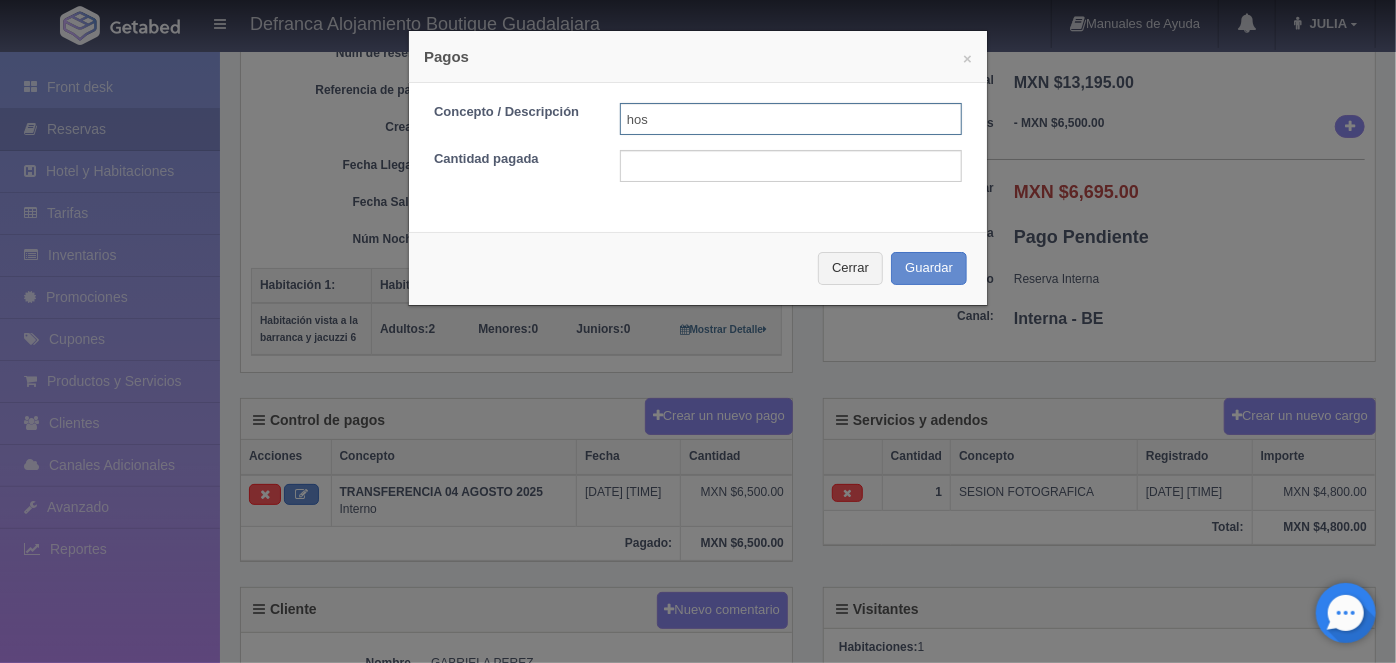 type on "HOSPEDAJE PAGADO CON TARJETA" 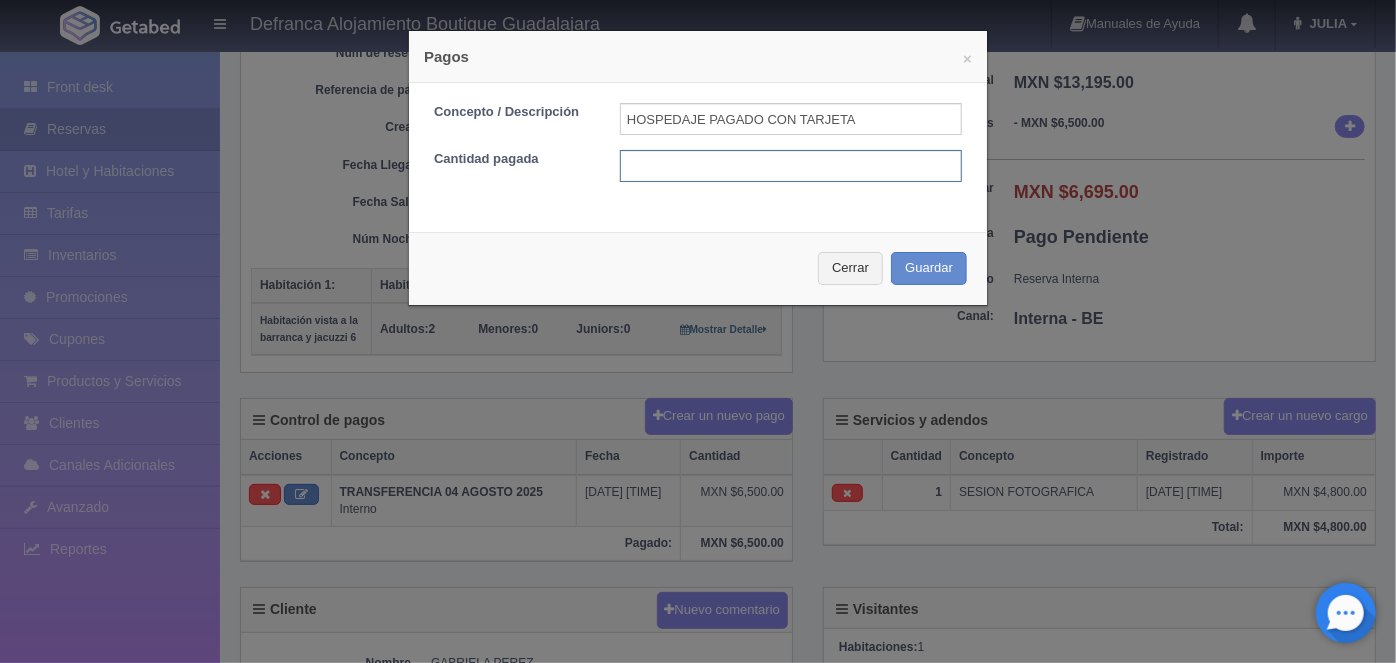 click at bounding box center [791, 166] 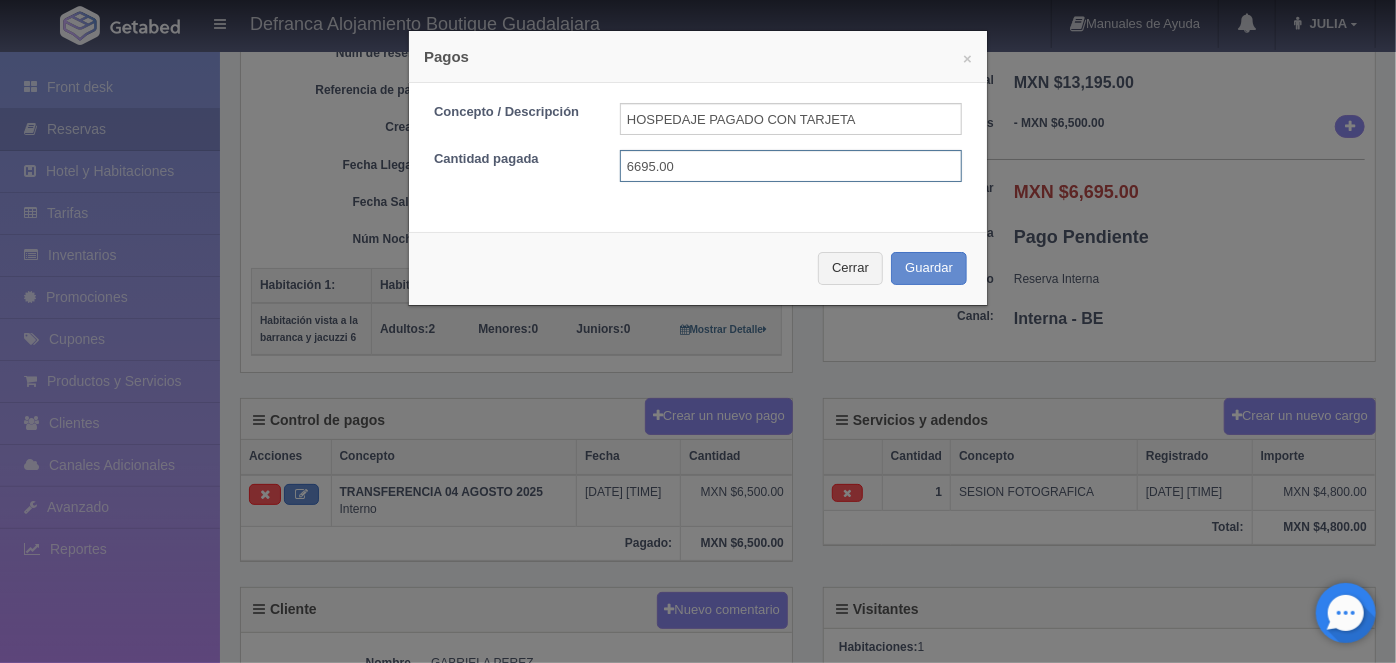 type on "6695.00" 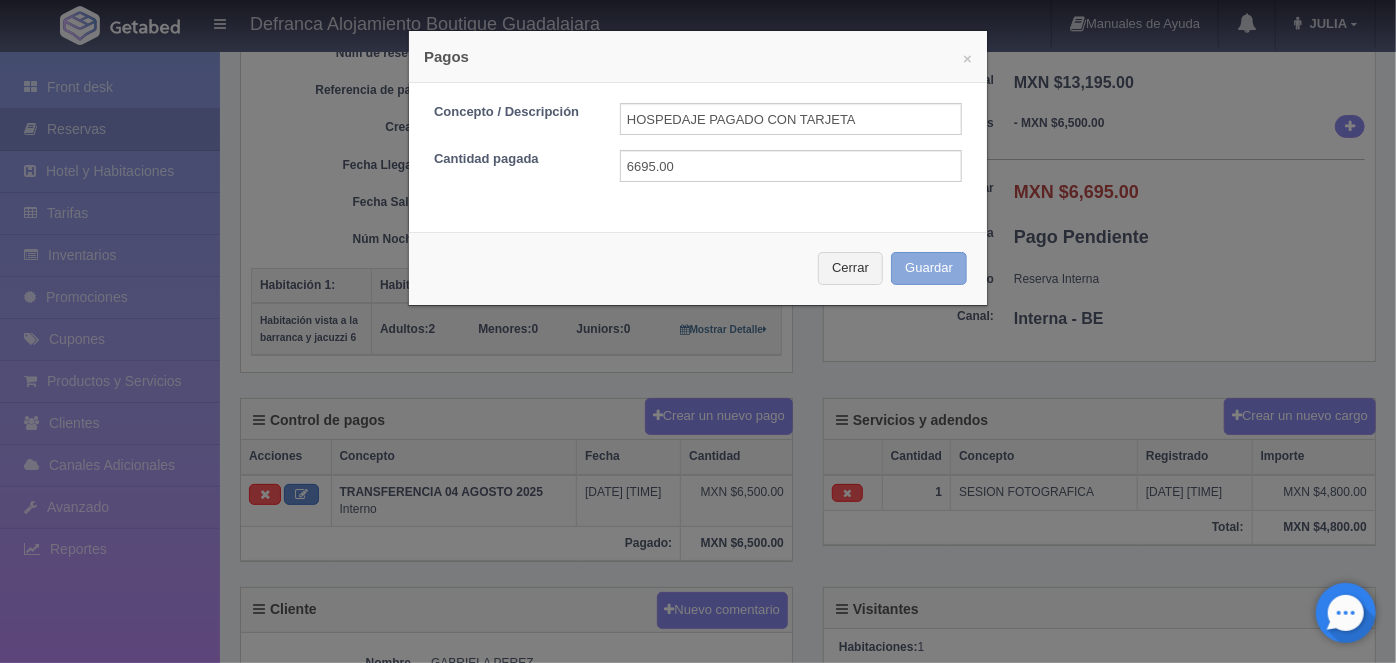 click on "Guardar" at bounding box center [929, 268] 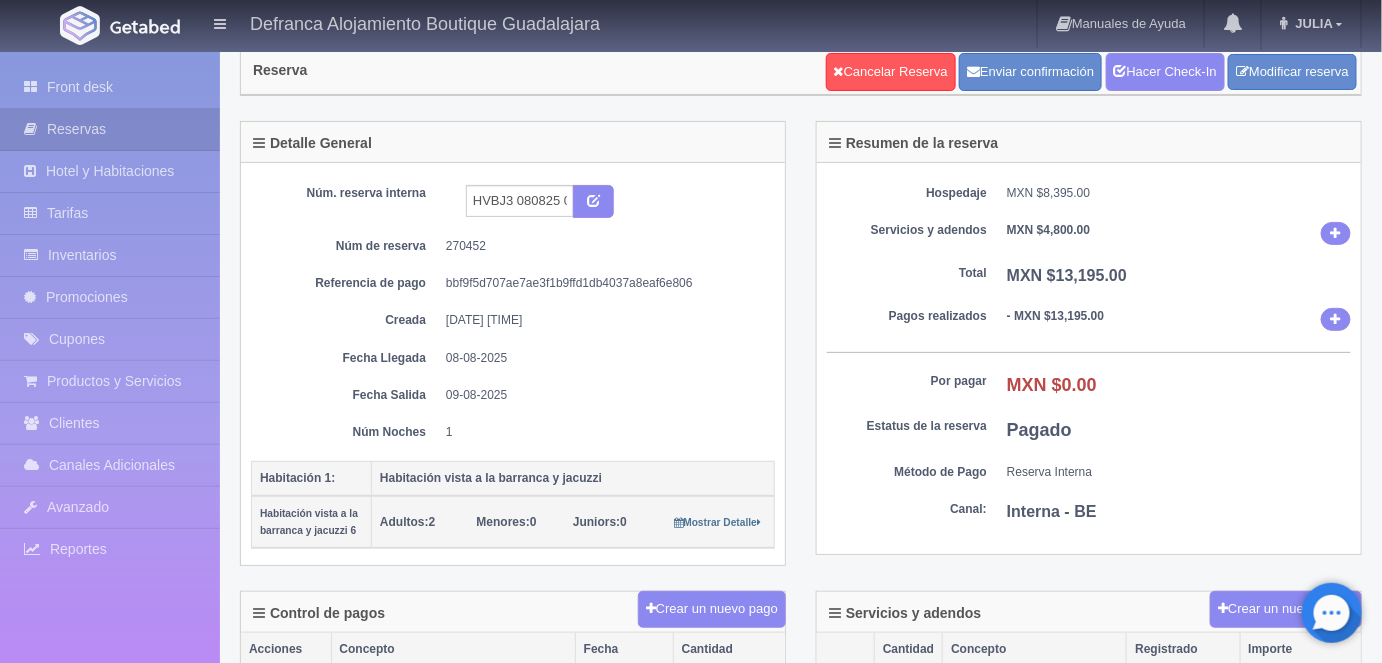 scroll, scrollTop: 0, scrollLeft: 0, axis: both 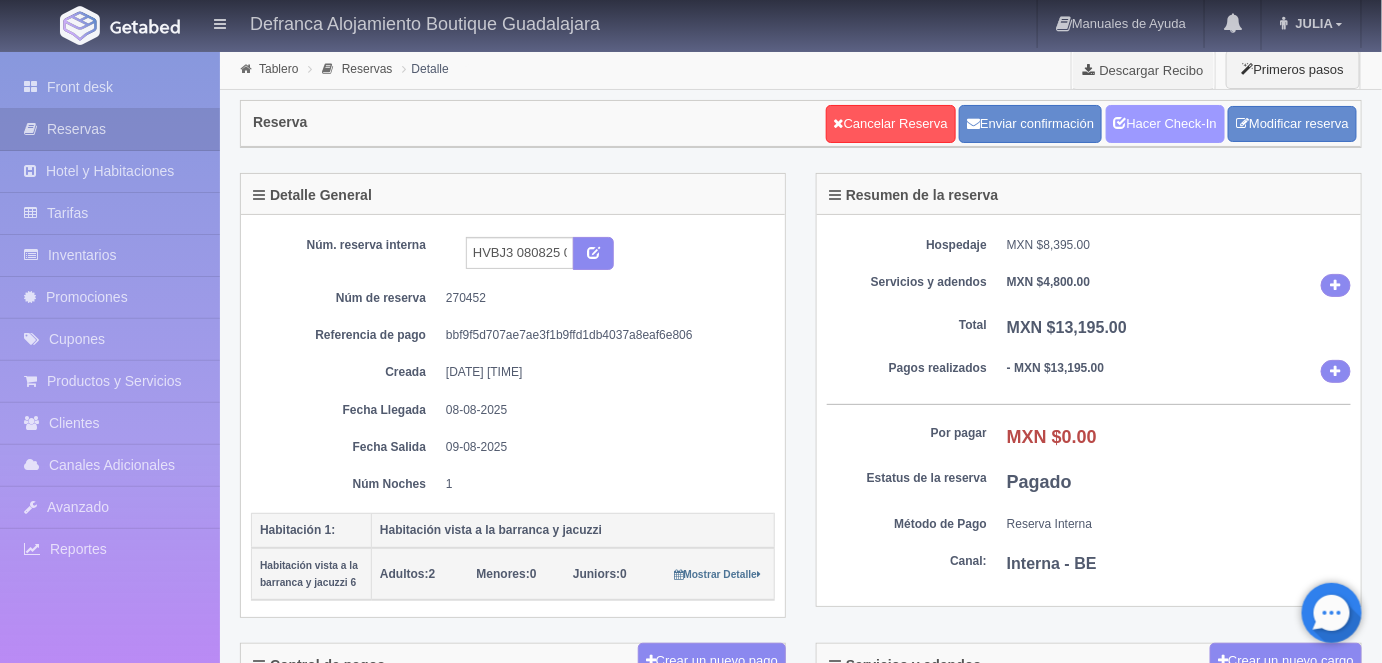 click on "Hacer Check-In" at bounding box center (1165, 124) 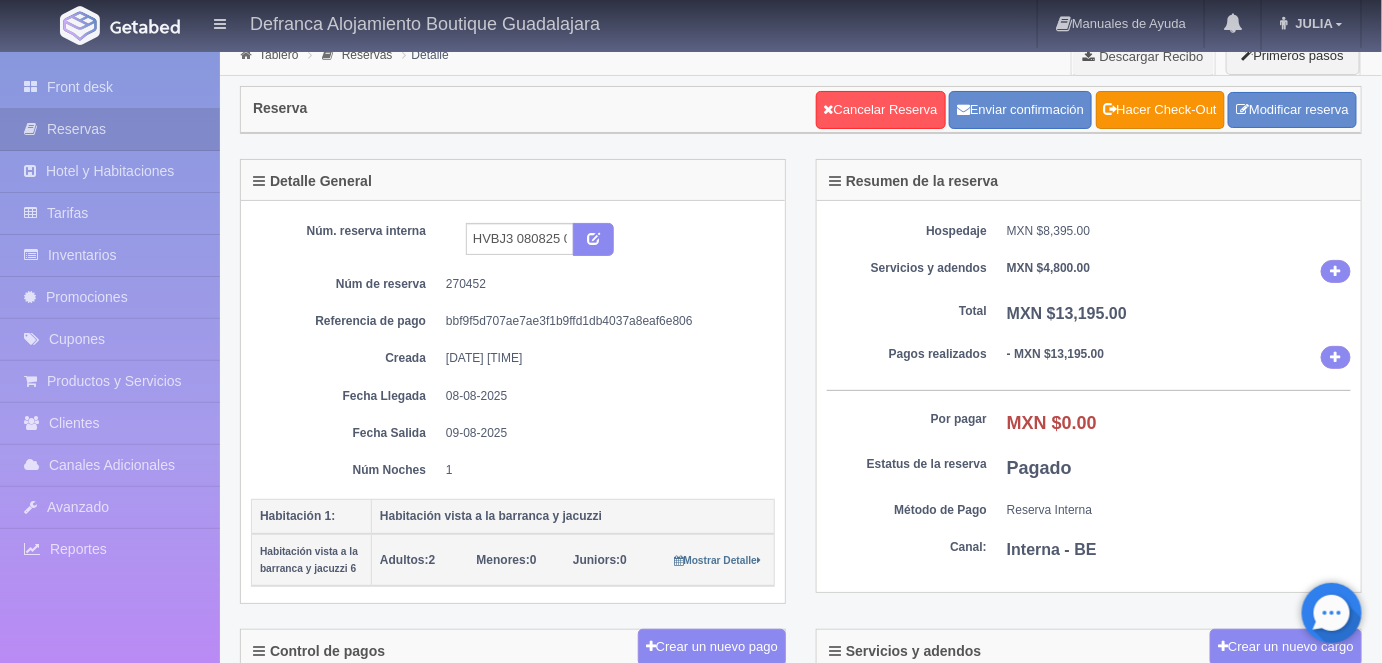 scroll, scrollTop: 0, scrollLeft: 0, axis: both 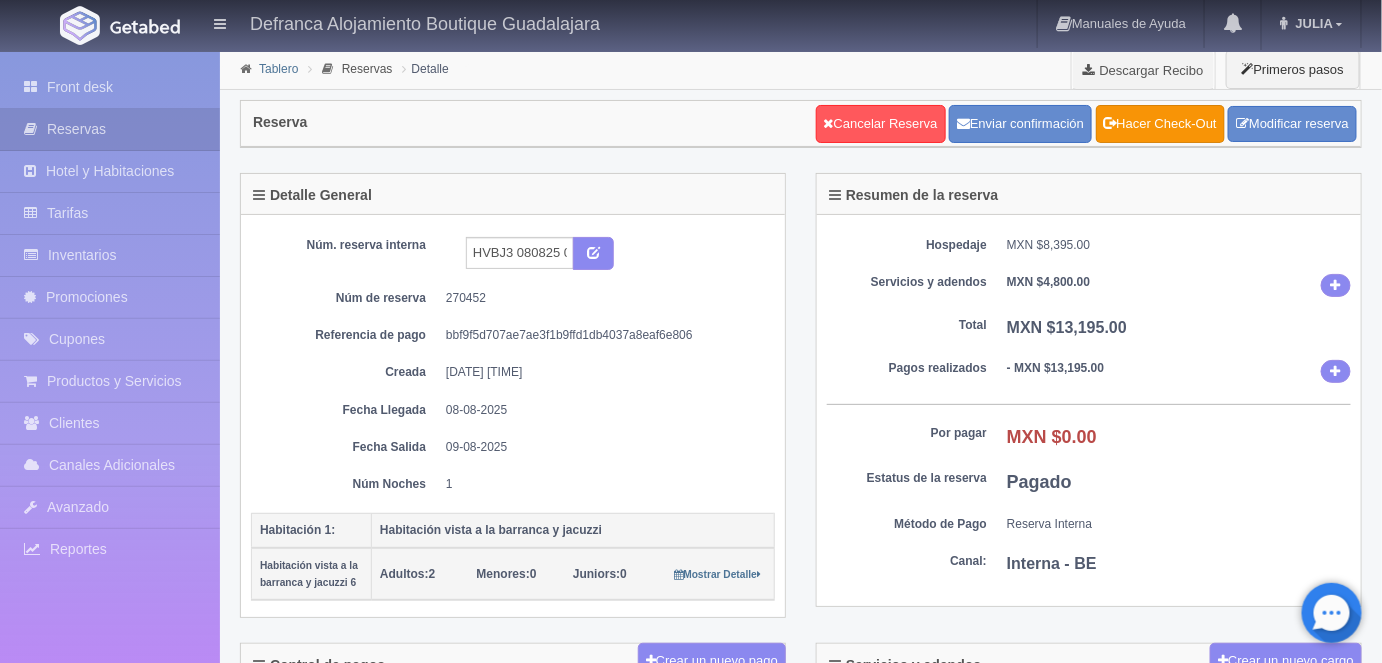 click on "Tablero" at bounding box center (278, 69) 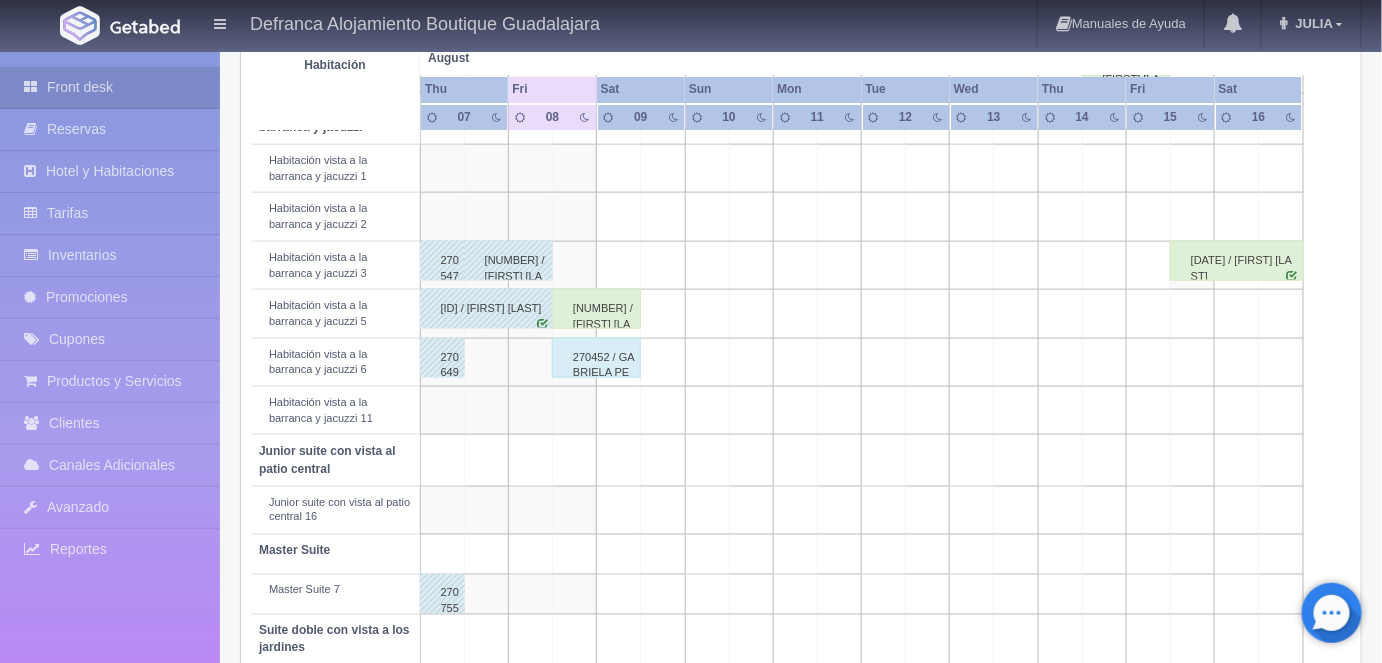 scroll, scrollTop: 774, scrollLeft: 0, axis: vertical 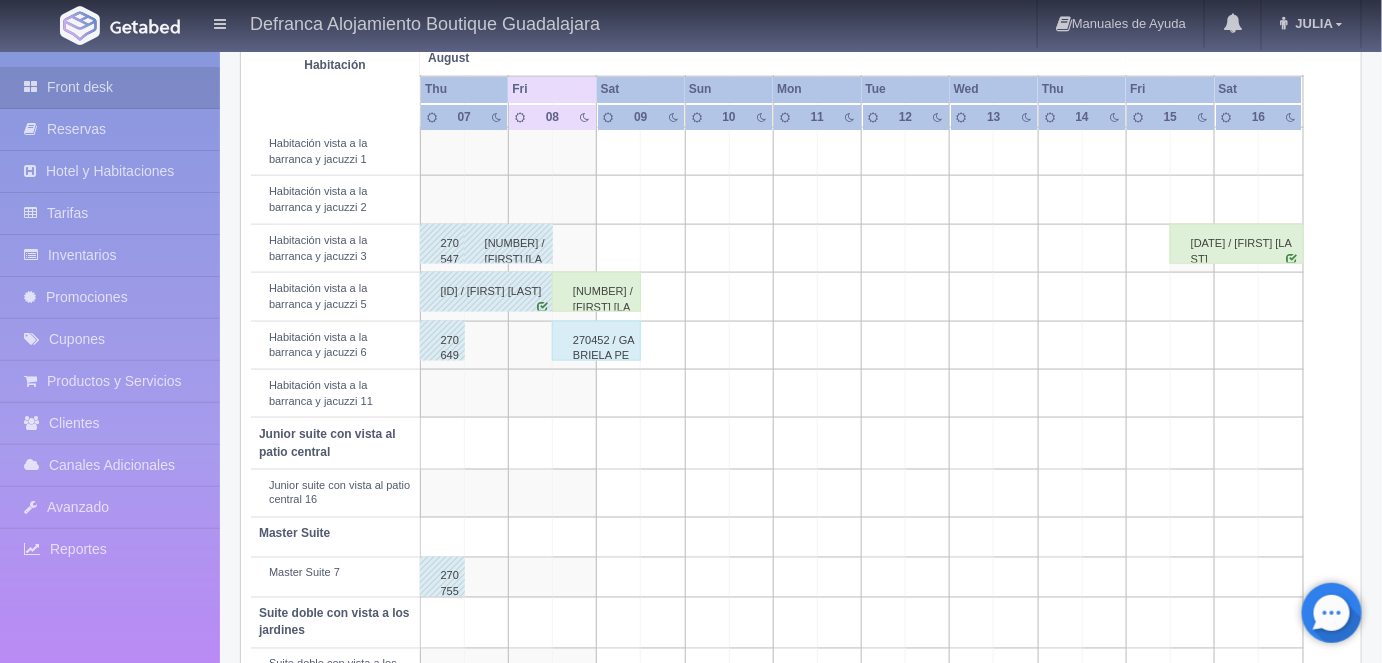 click on "[NUMBER] / [FIRST] [LAST]" at bounding box center (596, 292) 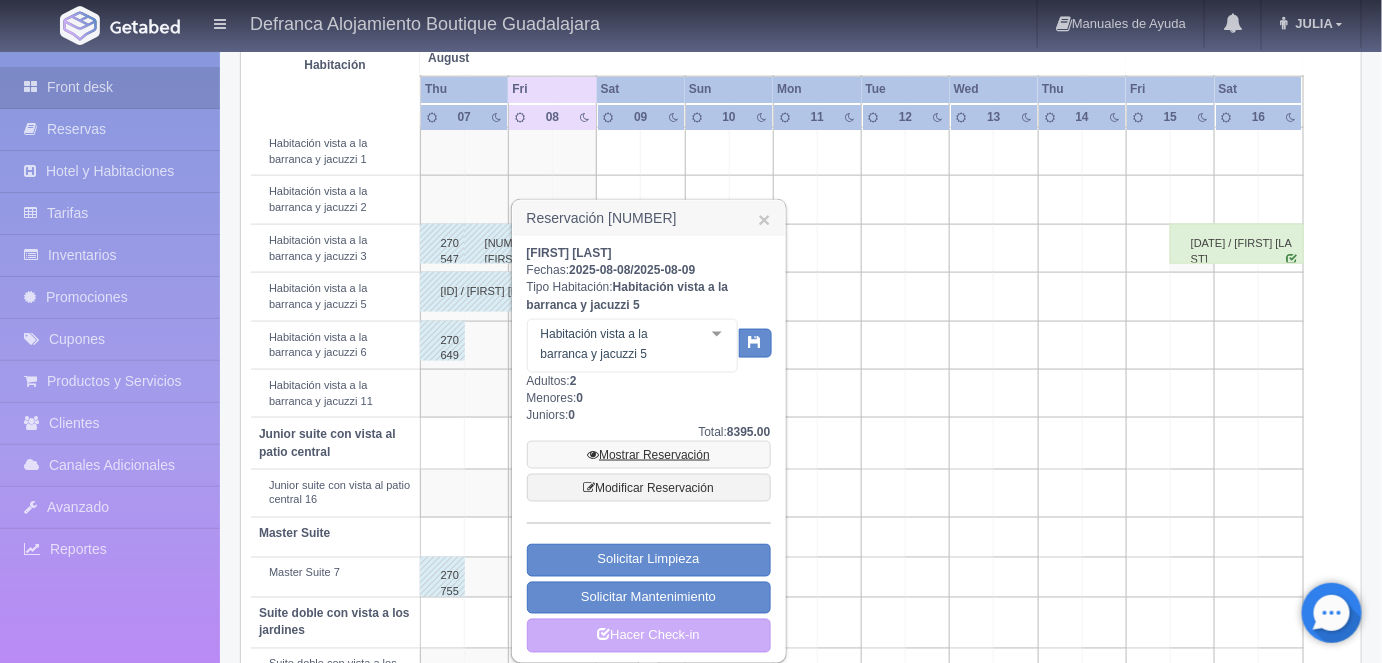 click on "Mostrar Reservación" at bounding box center (649, 455) 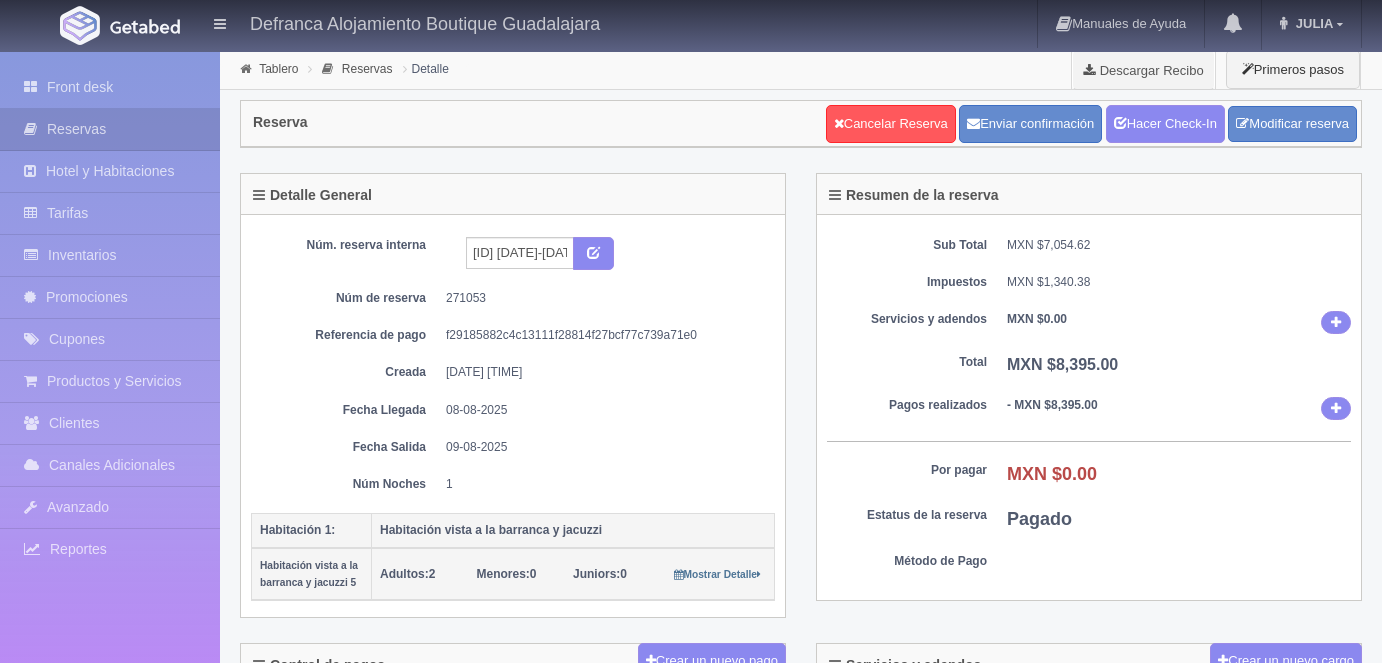 scroll, scrollTop: 0, scrollLeft: 0, axis: both 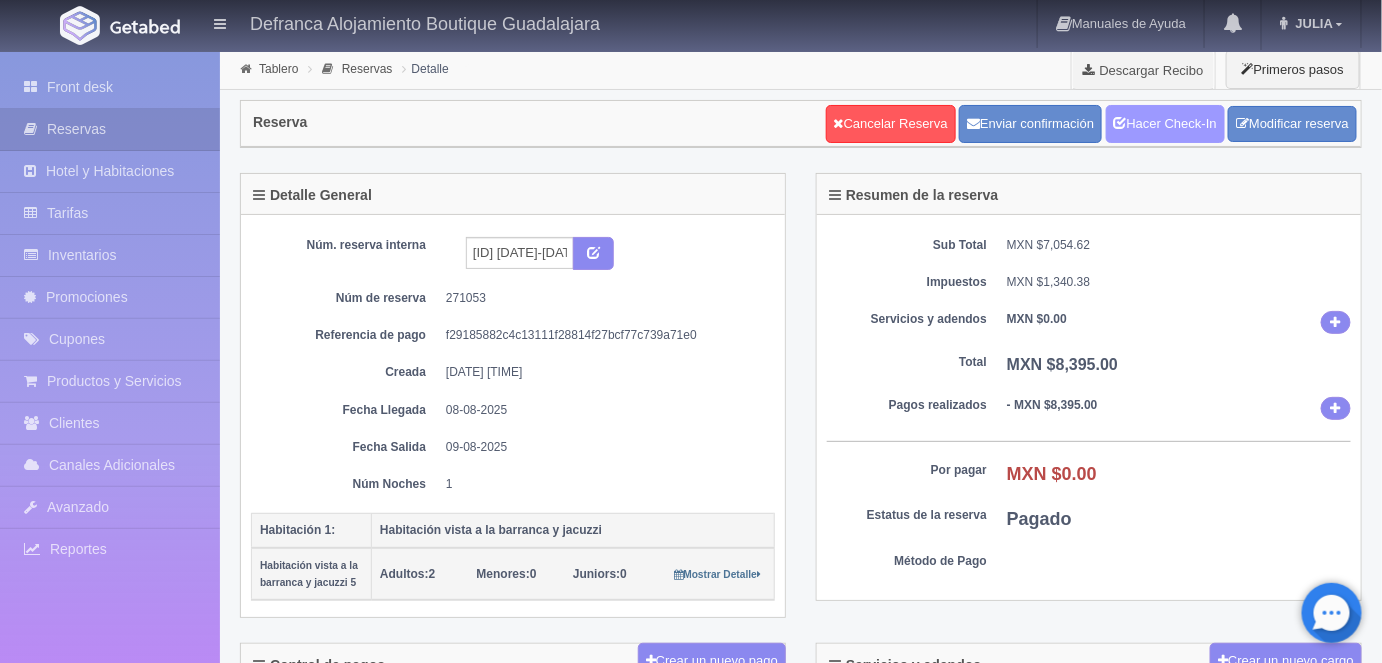 click on "Hacer Check-In" at bounding box center (1165, 124) 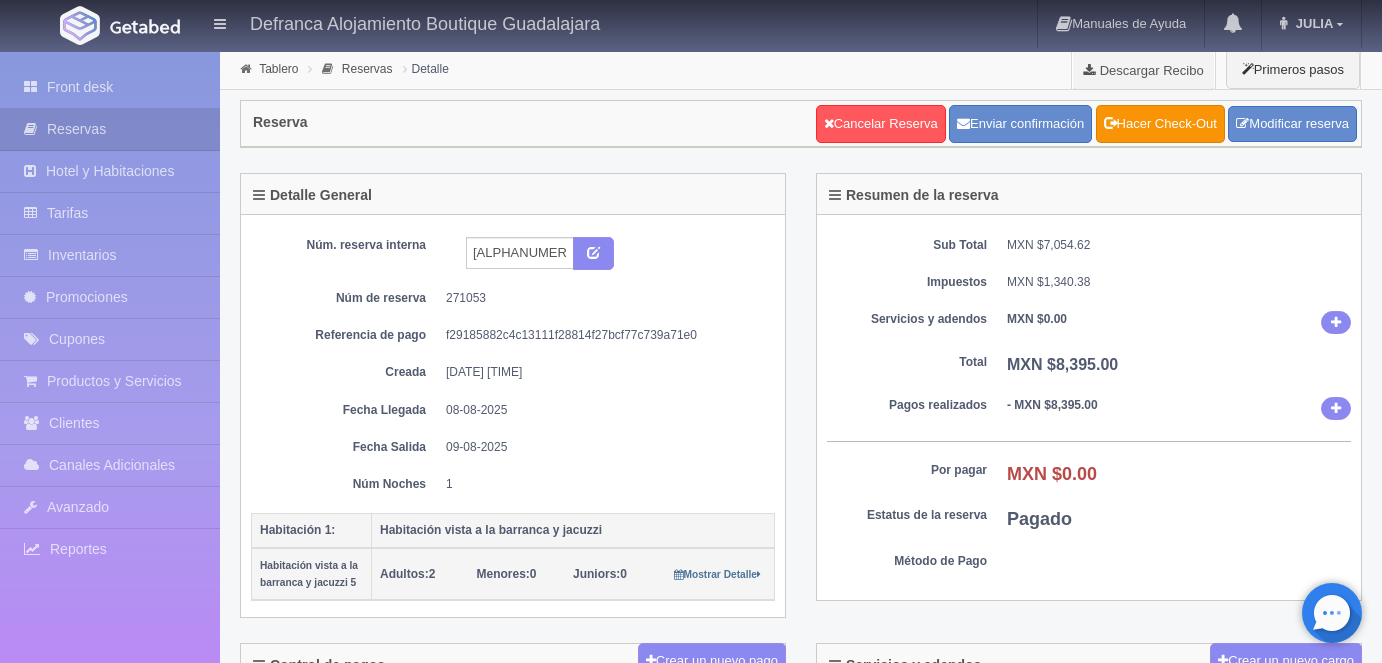 scroll, scrollTop: 0, scrollLeft: 0, axis: both 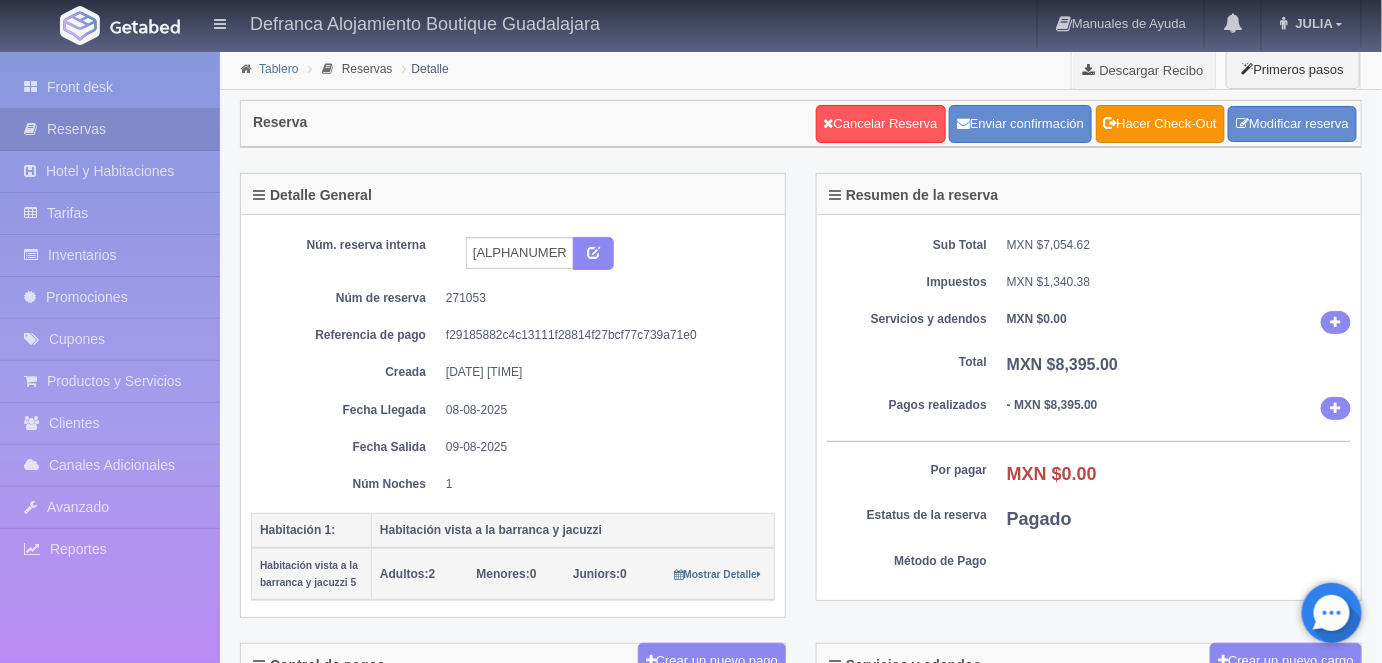 click on "Tablero" at bounding box center [278, 69] 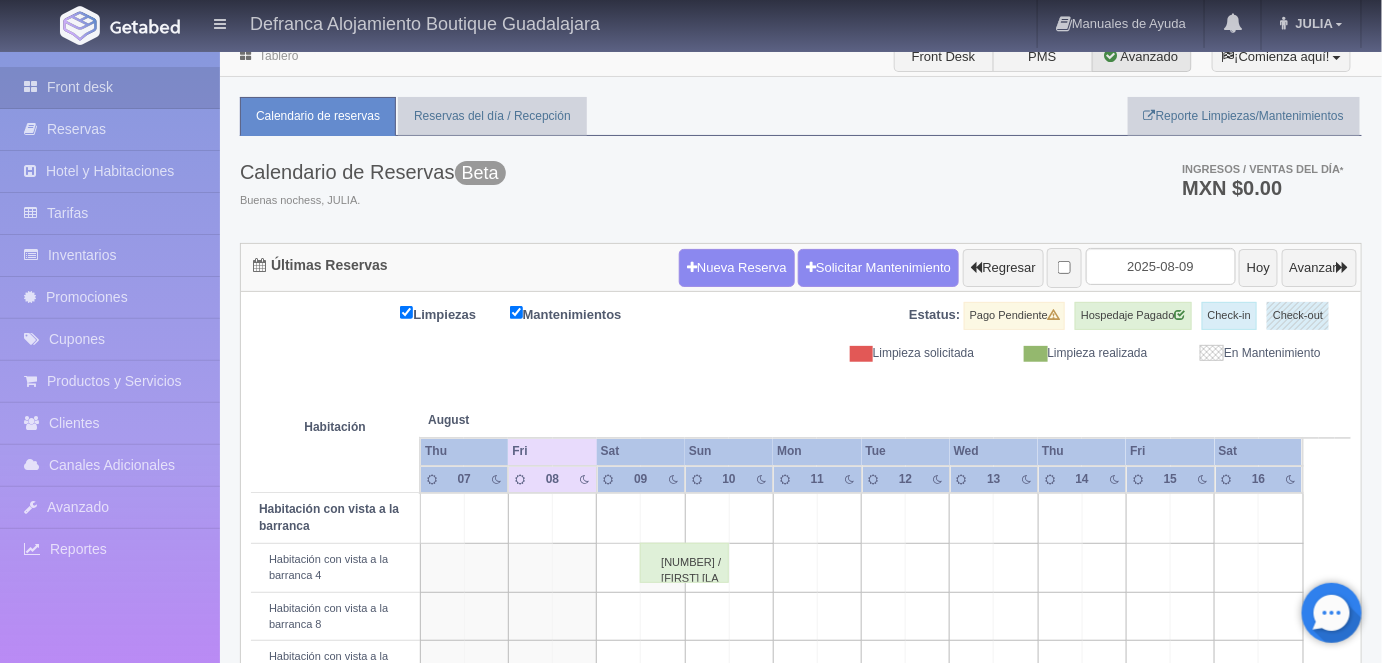 scroll, scrollTop: 12, scrollLeft: 0, axis: vertical 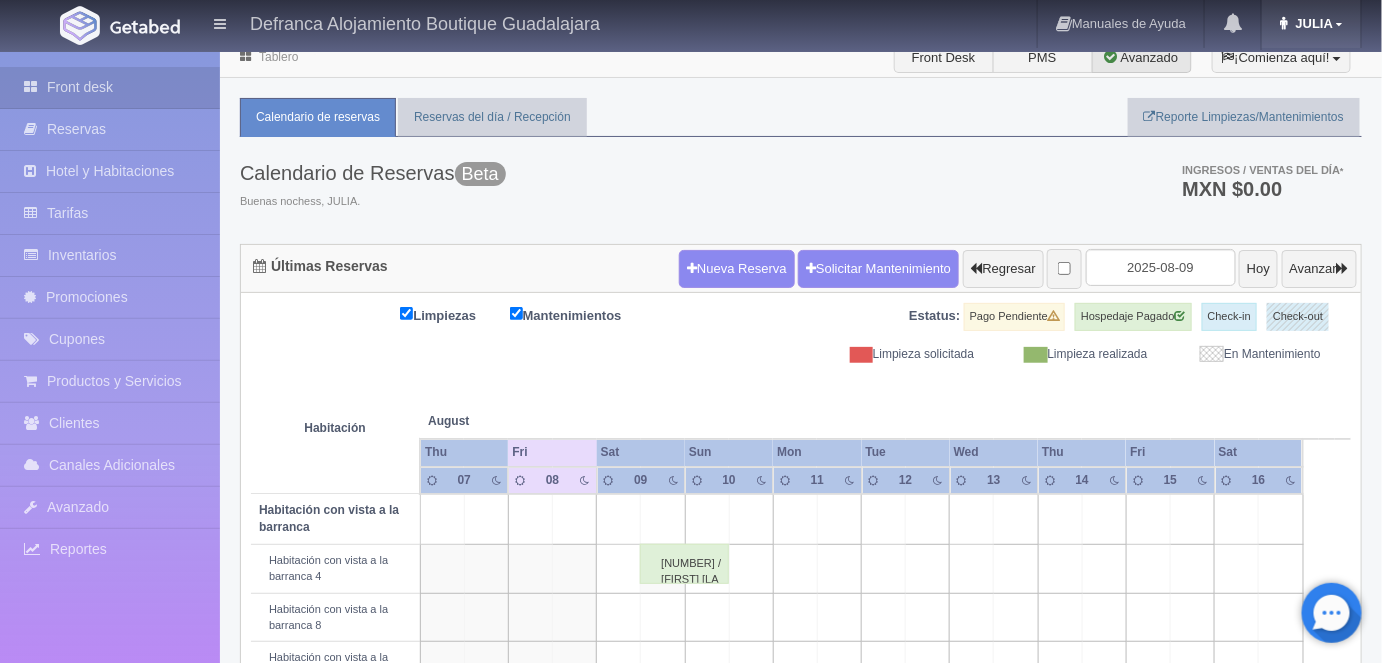 click on "JULIA" at bounding box center (1311, 24) 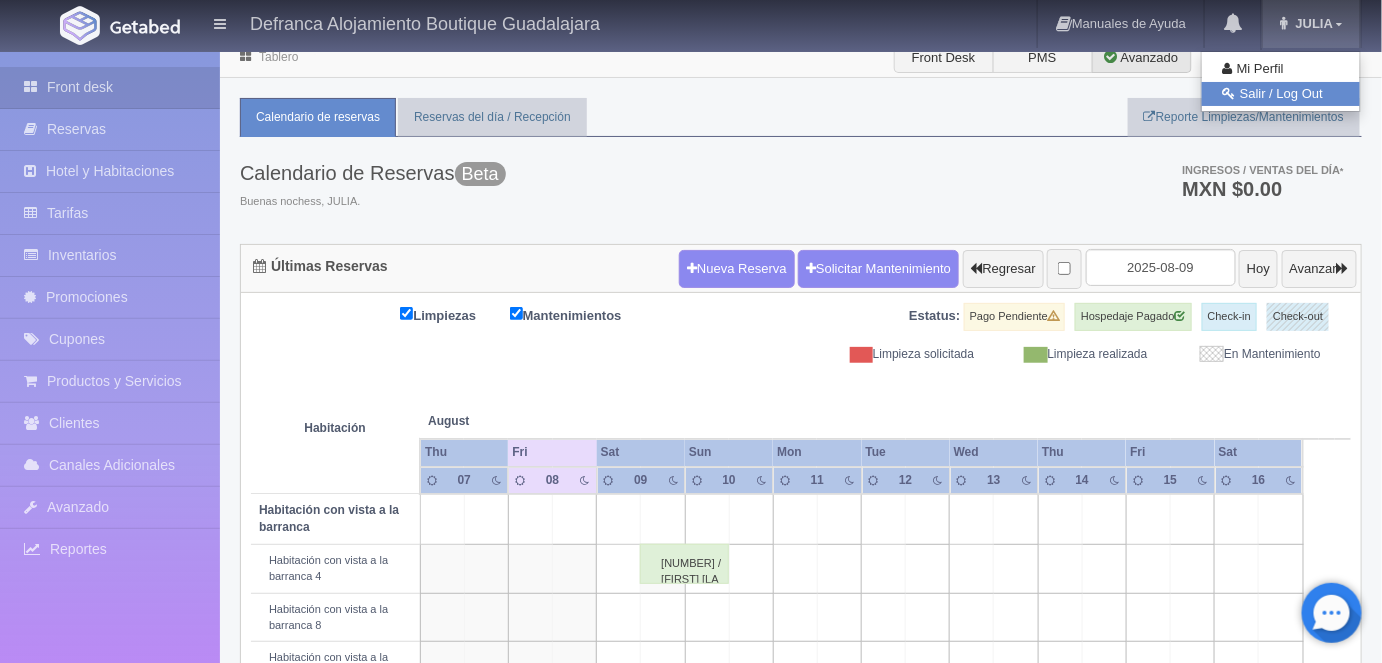 click on "Salir / Log Out" at bounding box center (1281, 94) 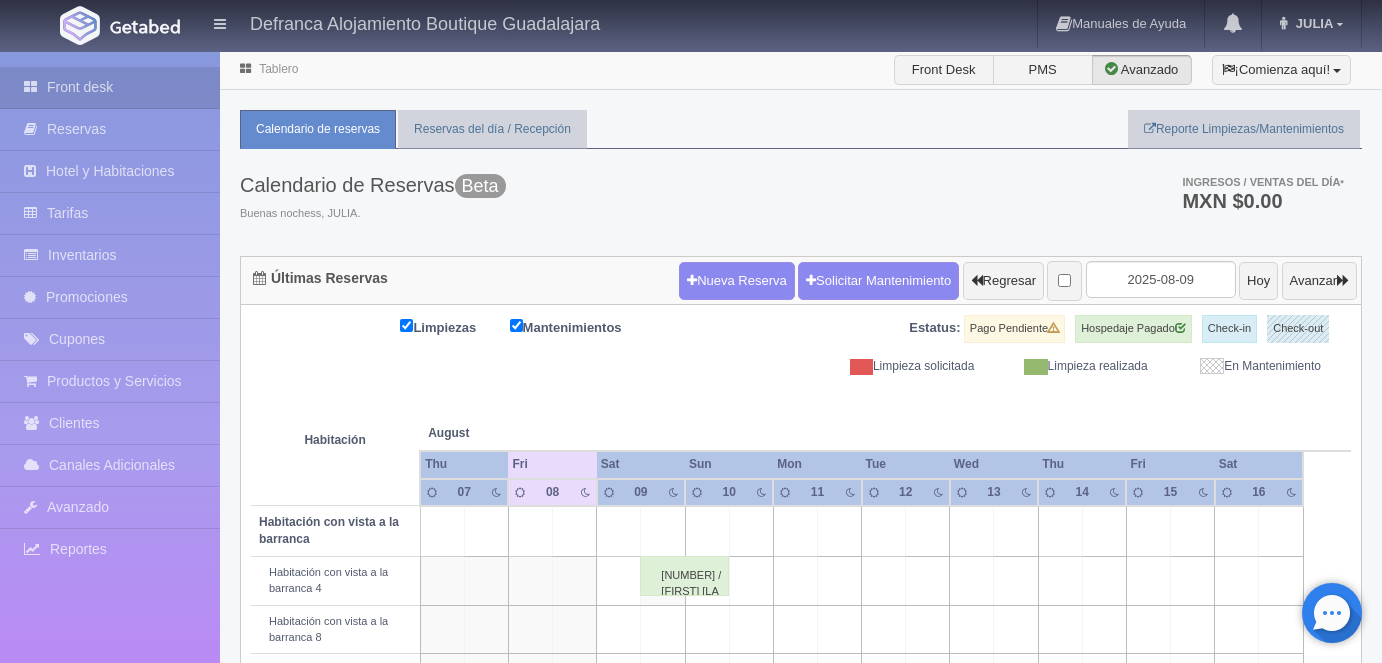 scroll, scrollTop: 0, scrollLeft: 0, axis: both 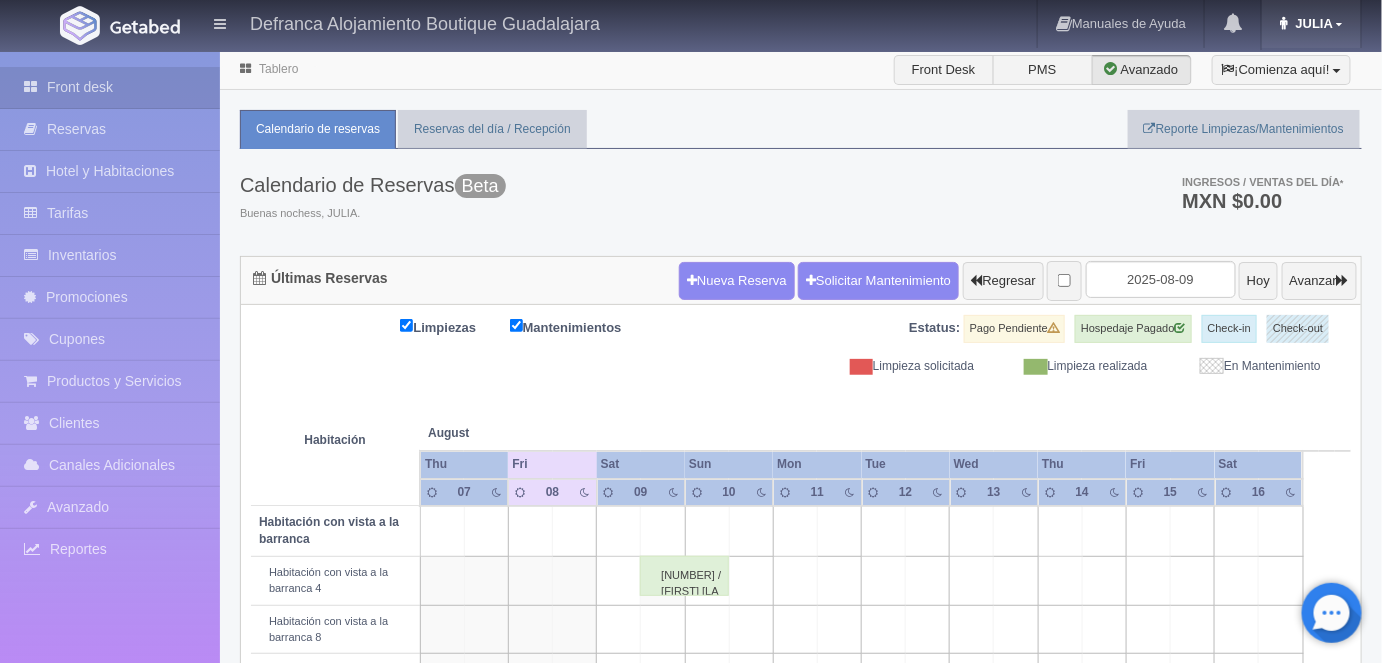 click at bounding box center [1340, 24] 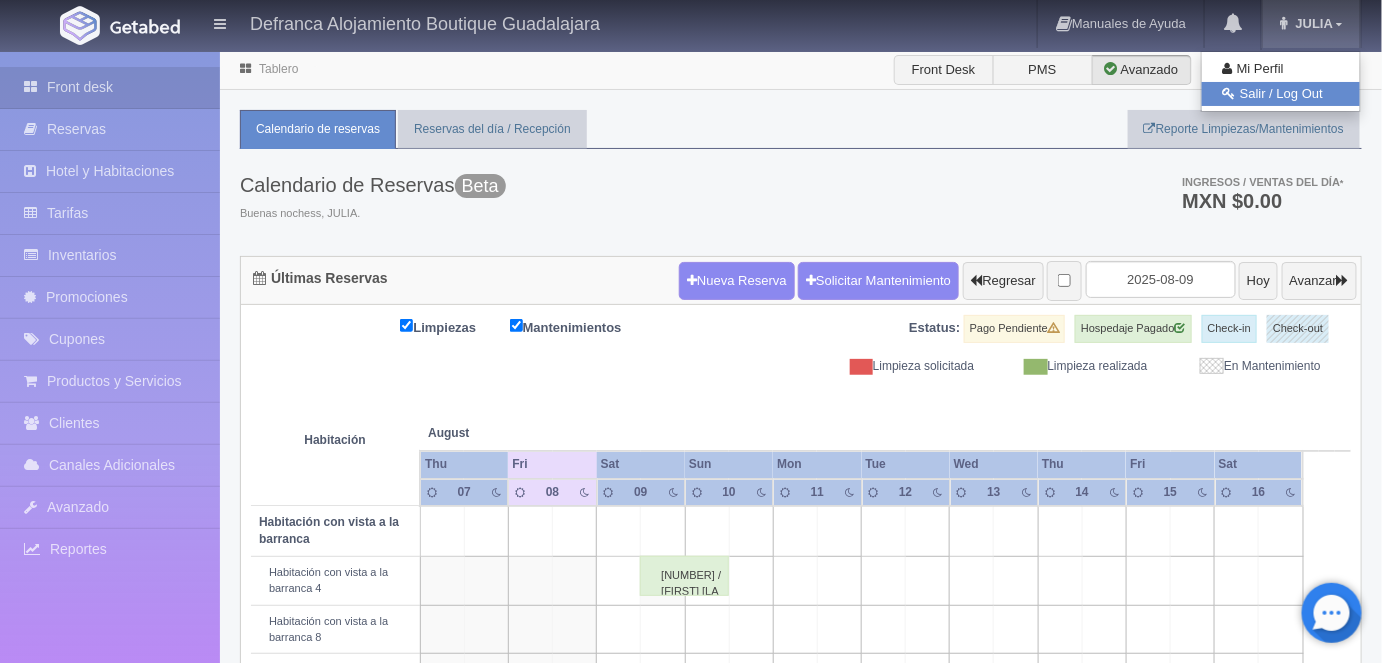 click on "Salir / Log Out" at bounding box center [1281, 94] 